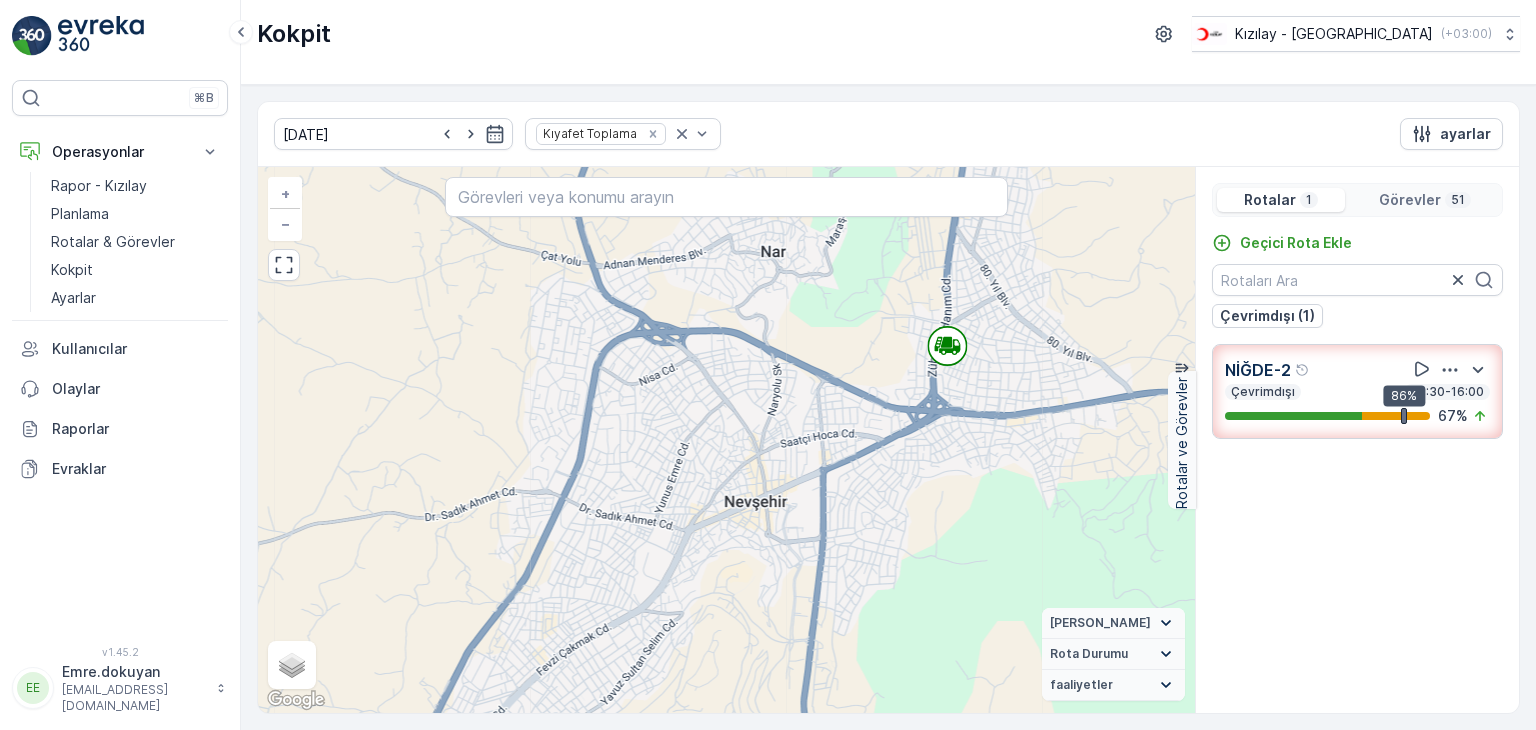 scroll, scrollTop: 0, scrollLeft: 0, axis: both 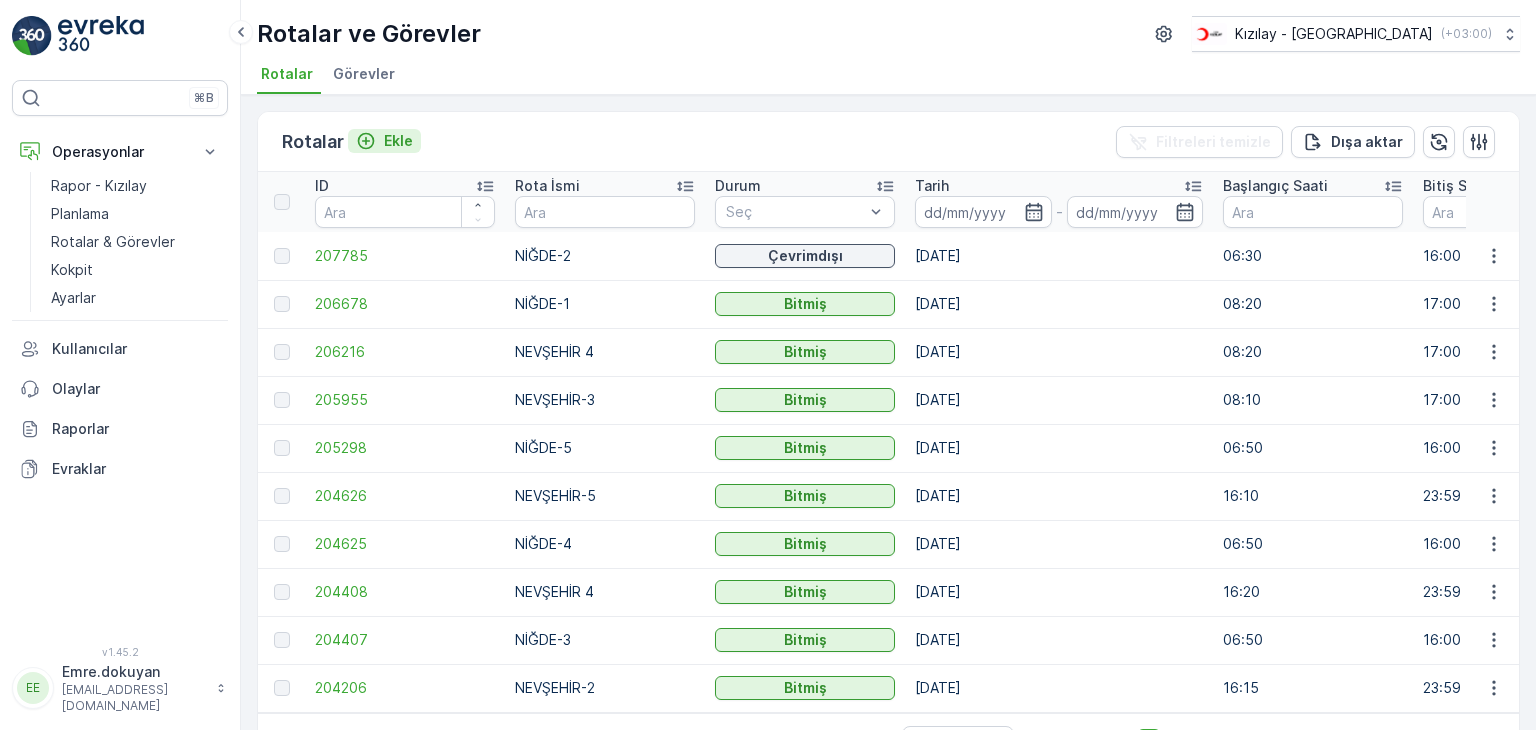 click on "Ekle" at bounding box center [398, 141] 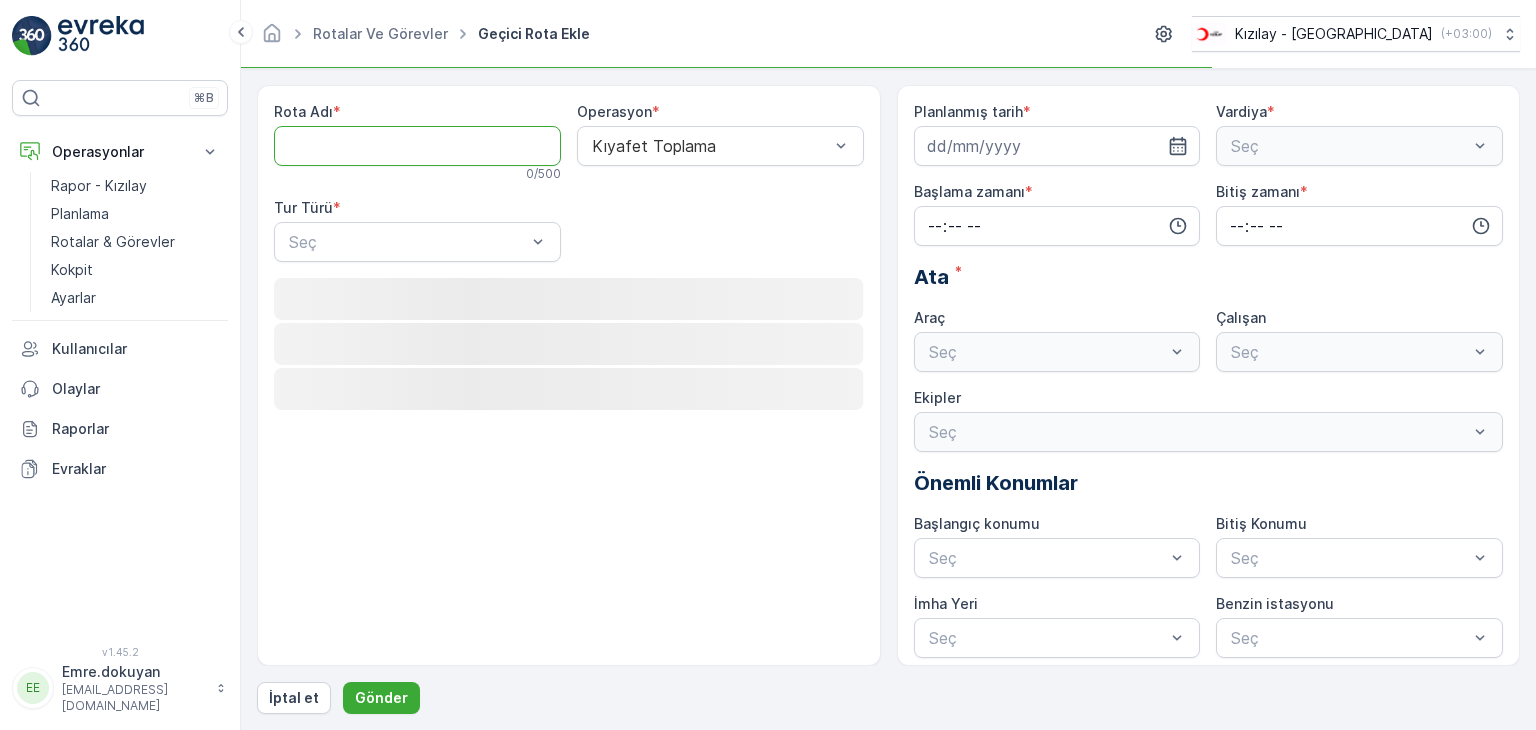 click on "Rota Adı" at bounding box center (417, 146) 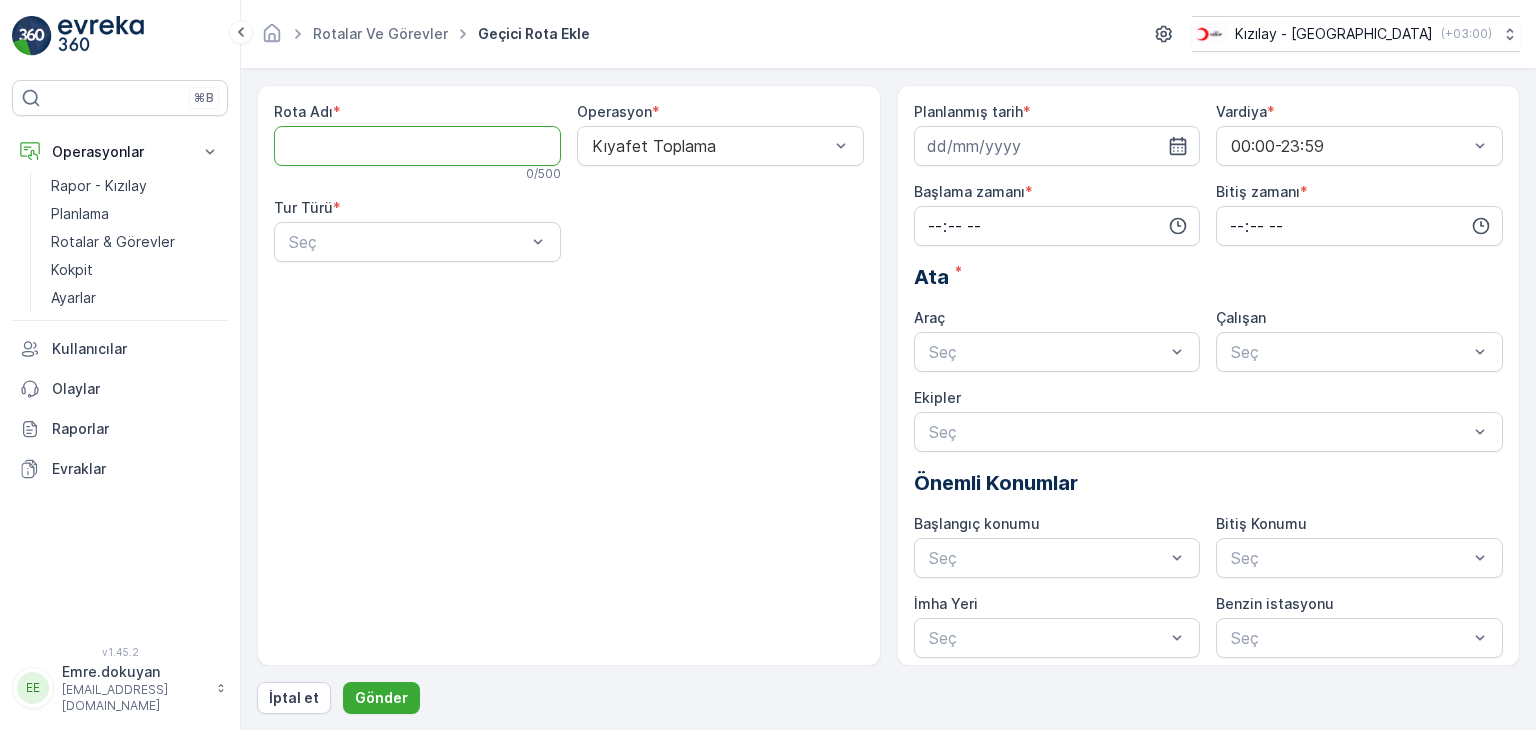 type on "NEVŞEHİR-2" 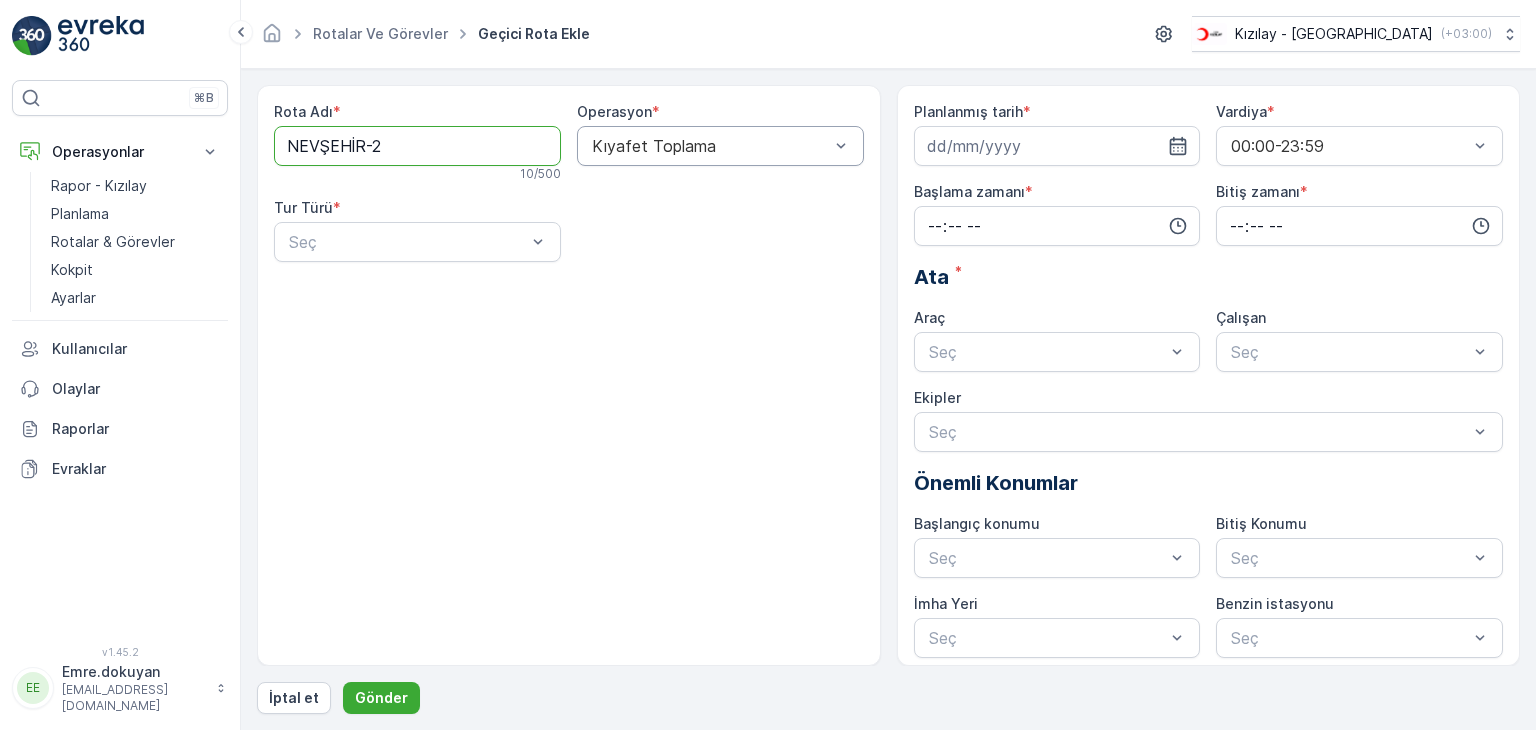 click at bounding box center (710, 146) 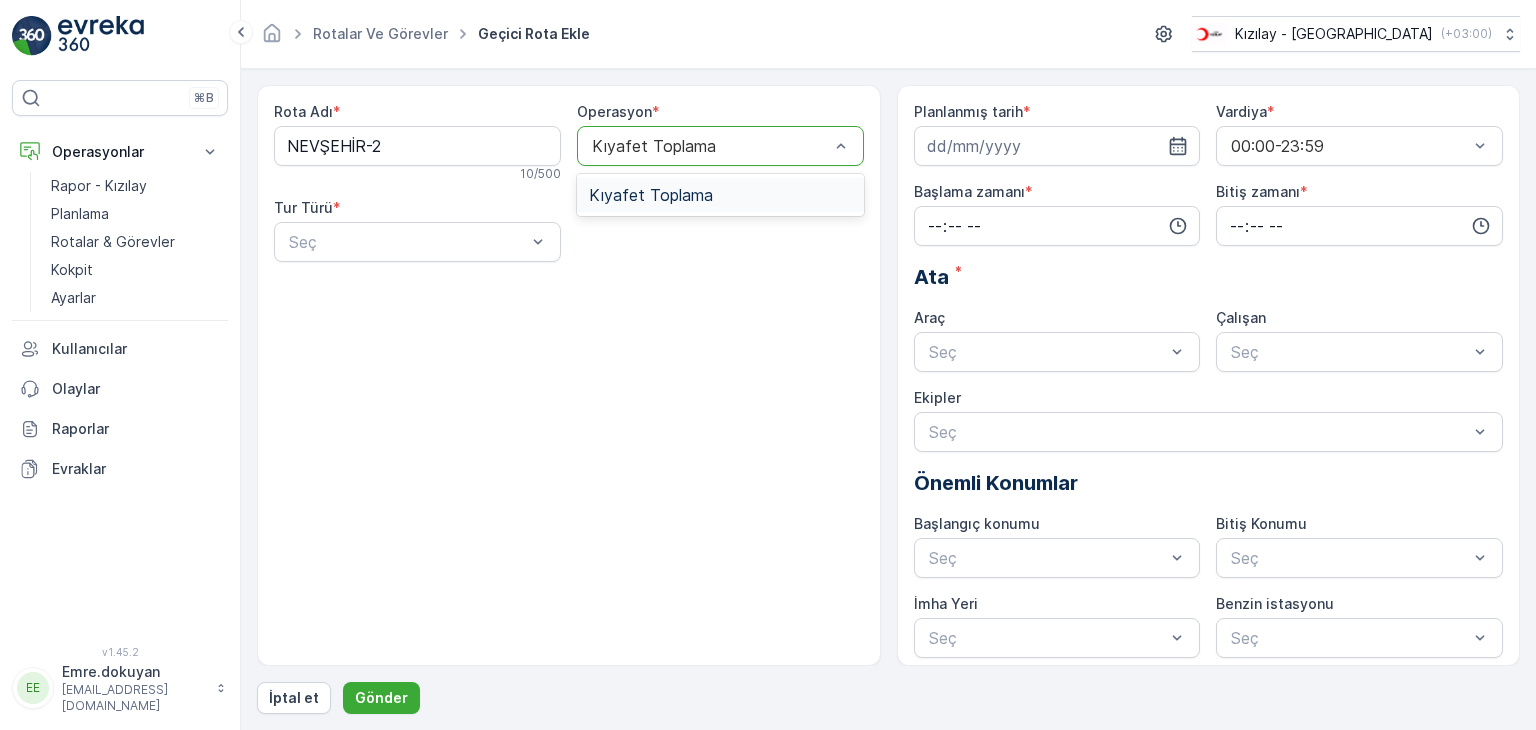 click on "Kıyafet Toplama" at bounding box center [651, 195] 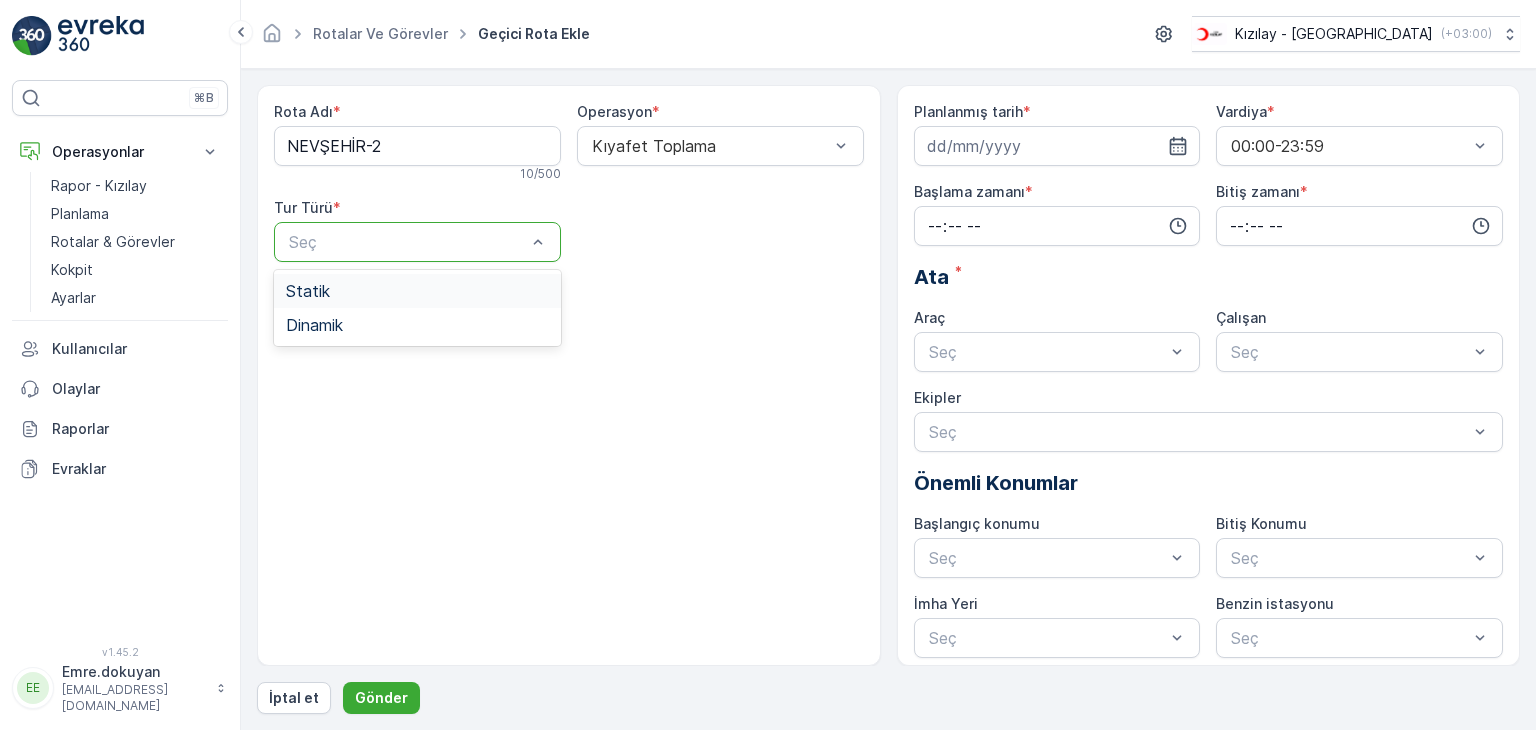 click at bounding box center (407, 242) 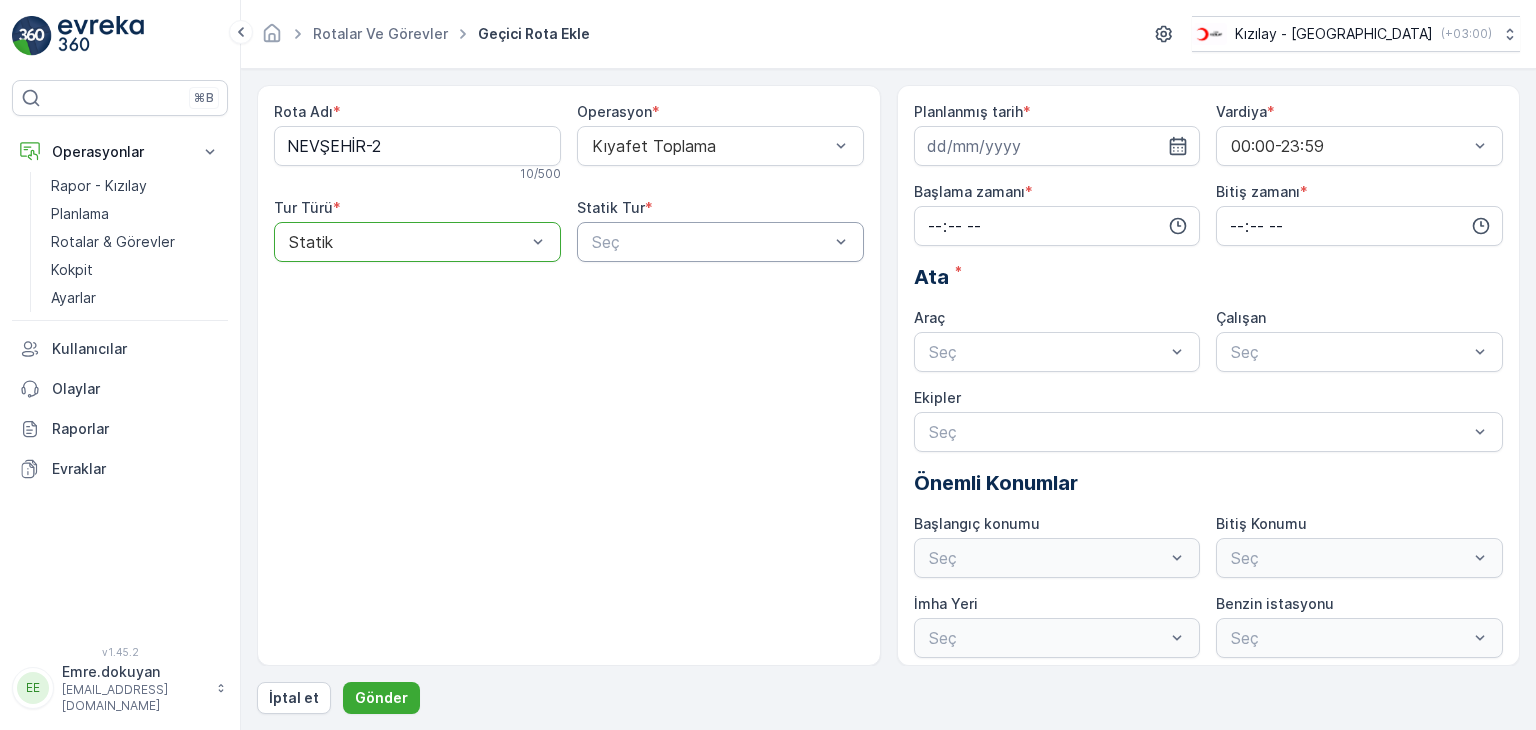 click at bounding box center [710, 242] 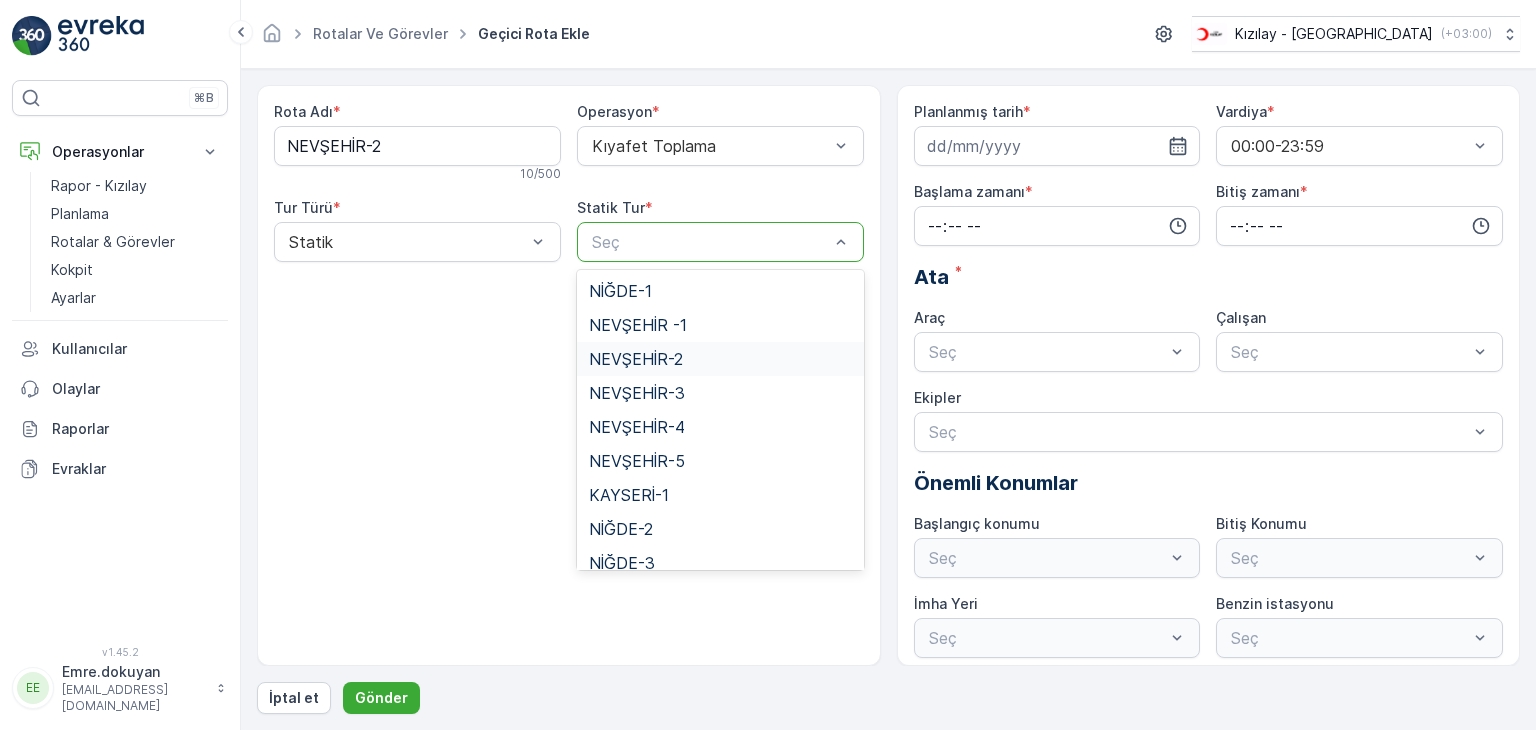 click on "NEVŞEHİR-2" at bounding box center (636, 359) 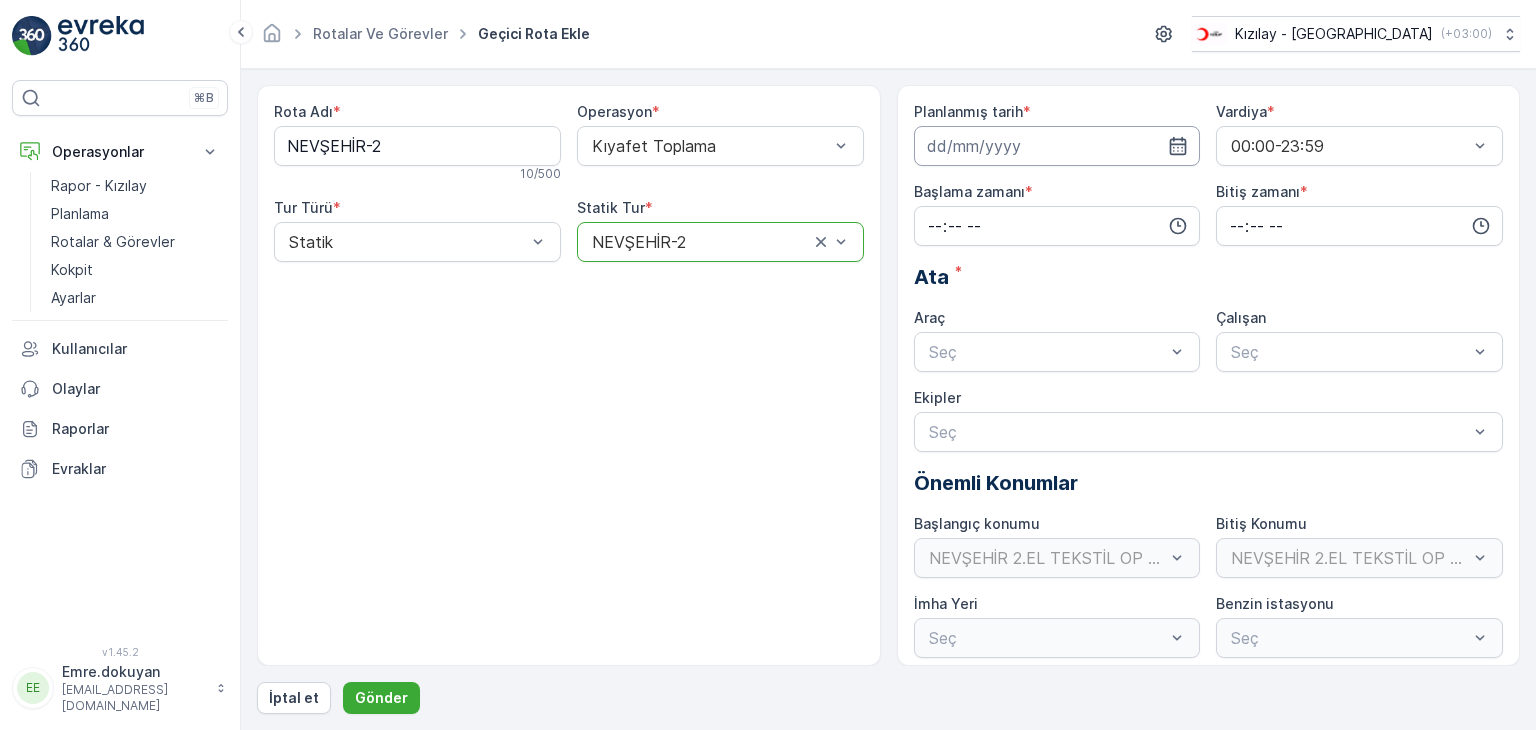 click at bounding box center [1057, 146] 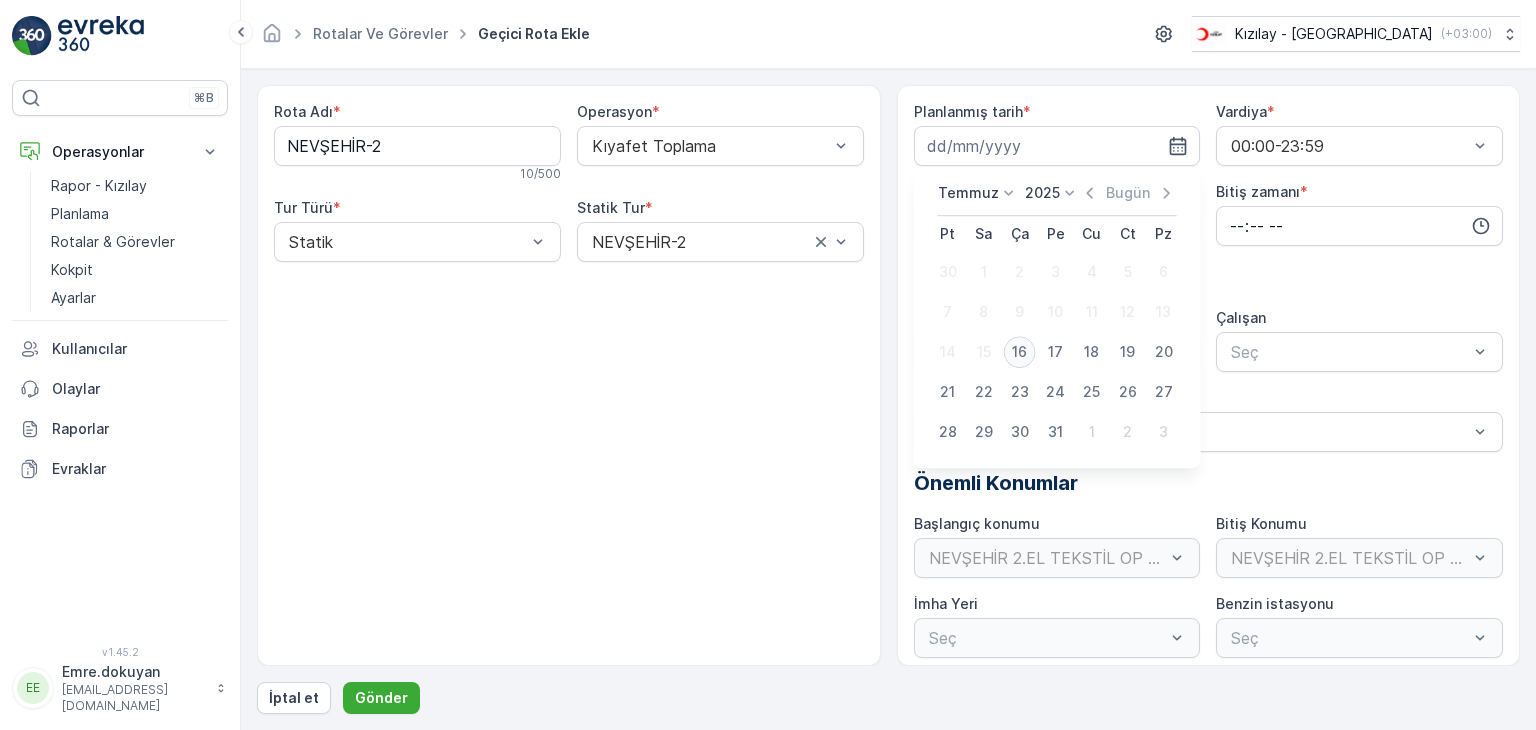 click on "16" at bounding box center (1020, 352) 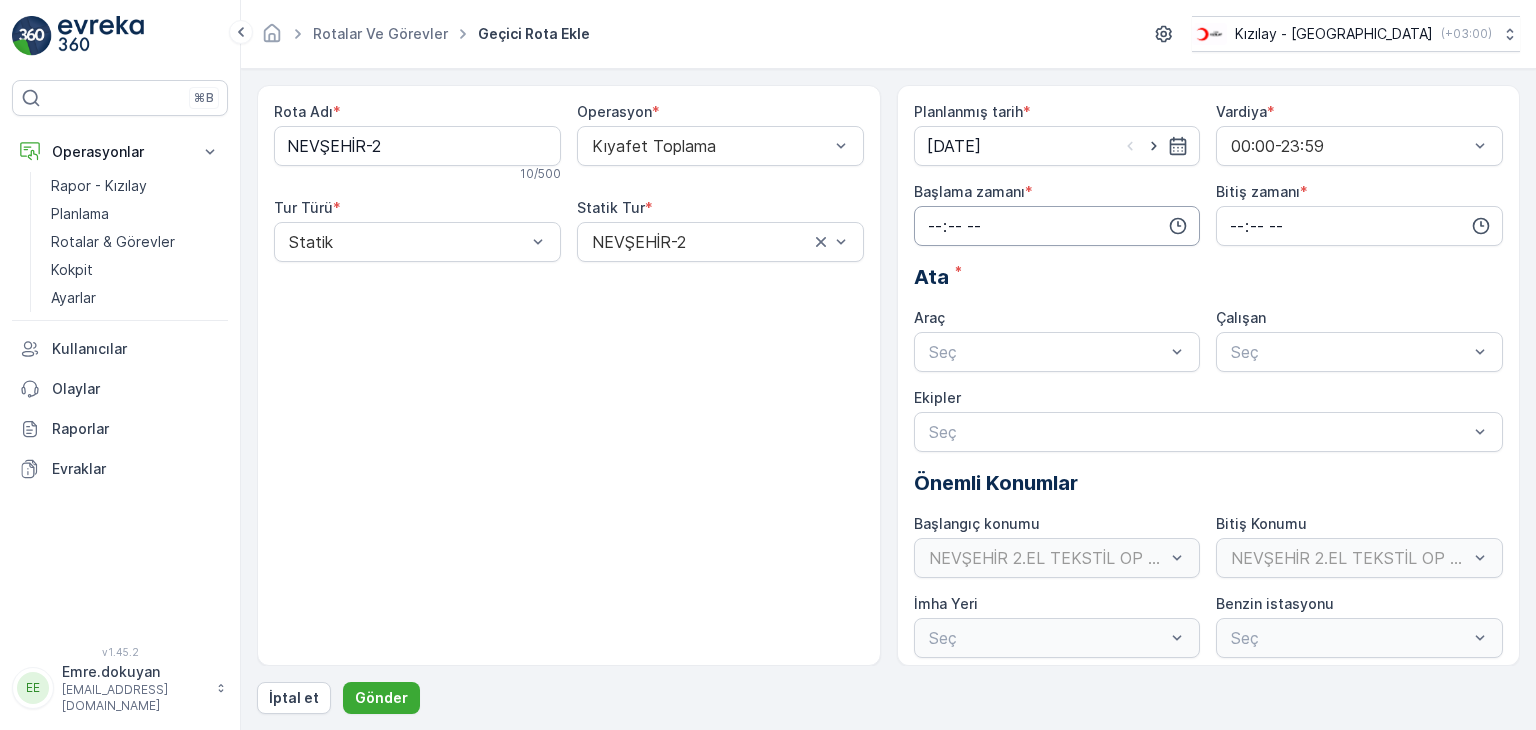 click at bounding box center [1057, 226] 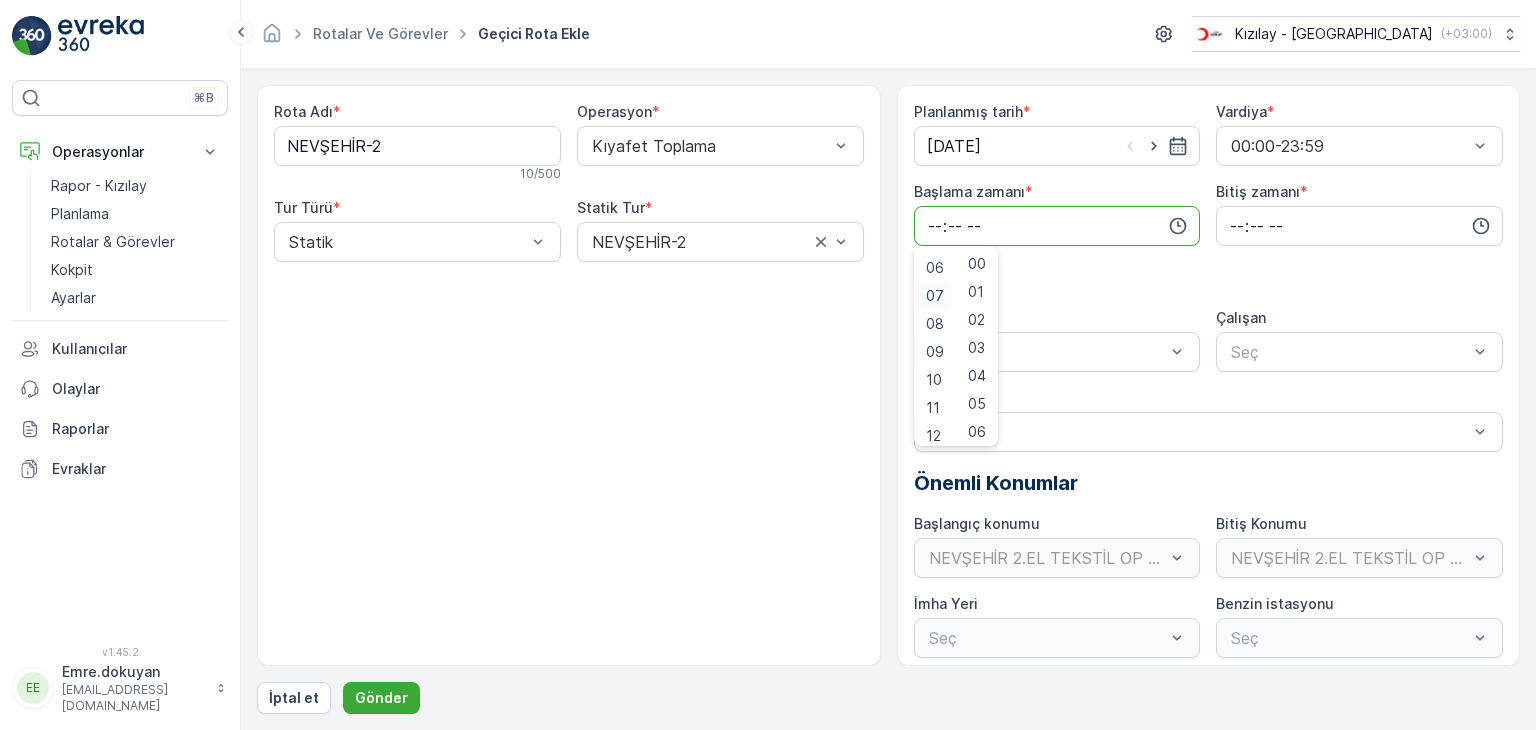 scroll, scrollTop: 200, scrollLeft: 0, axis: vertical 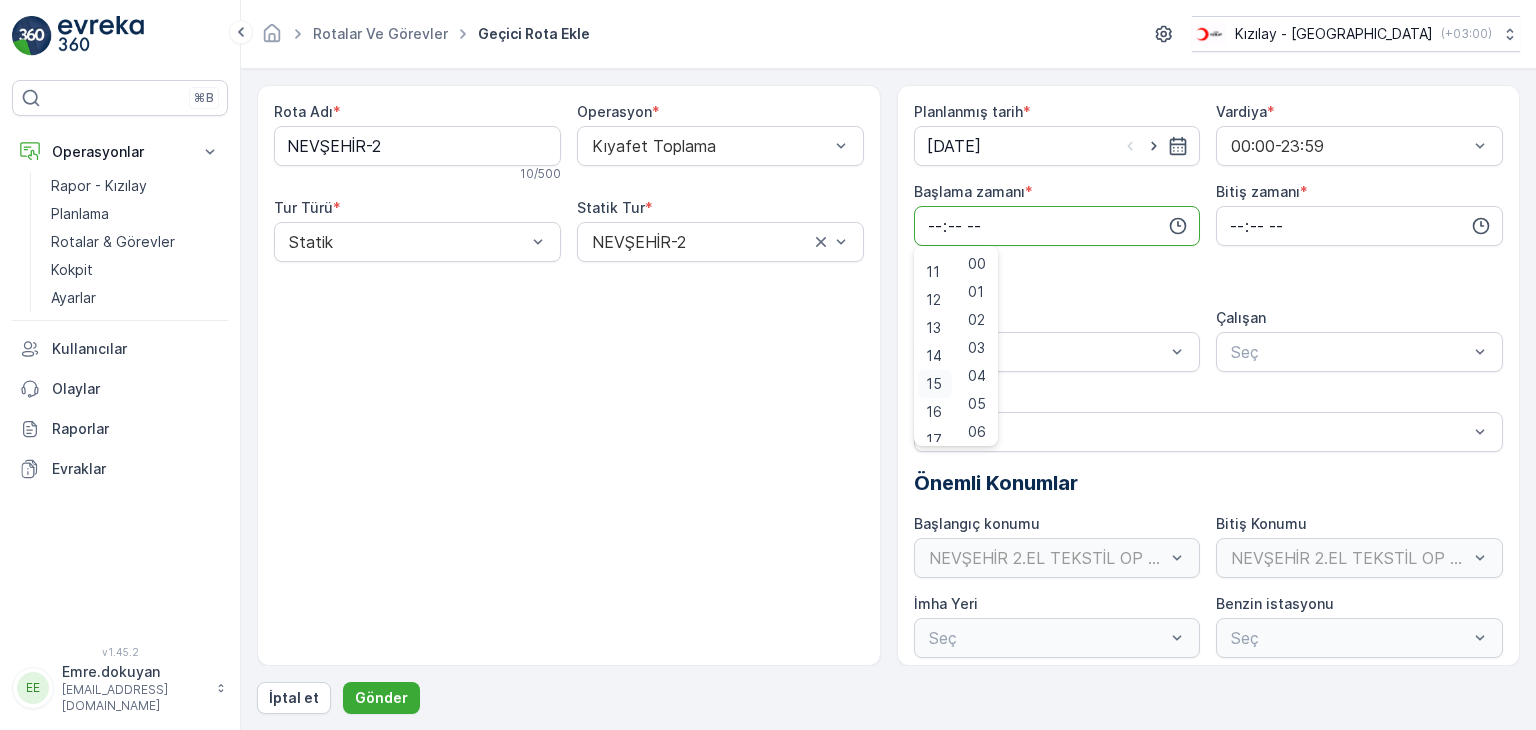 click on "15" at bounding box center [934, 384] 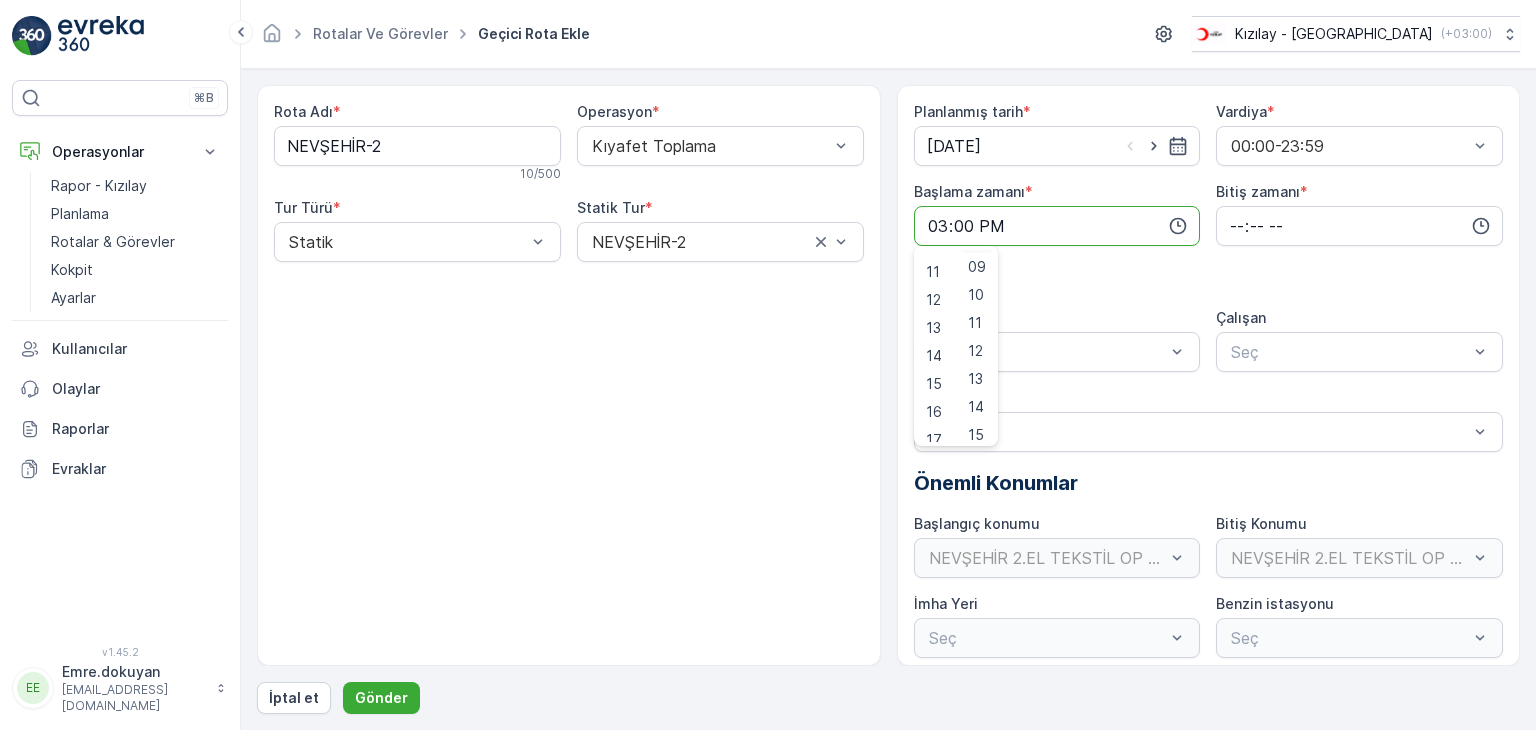 scroll, scrollTop: 300, scrollLeft: 0, axis: vertical 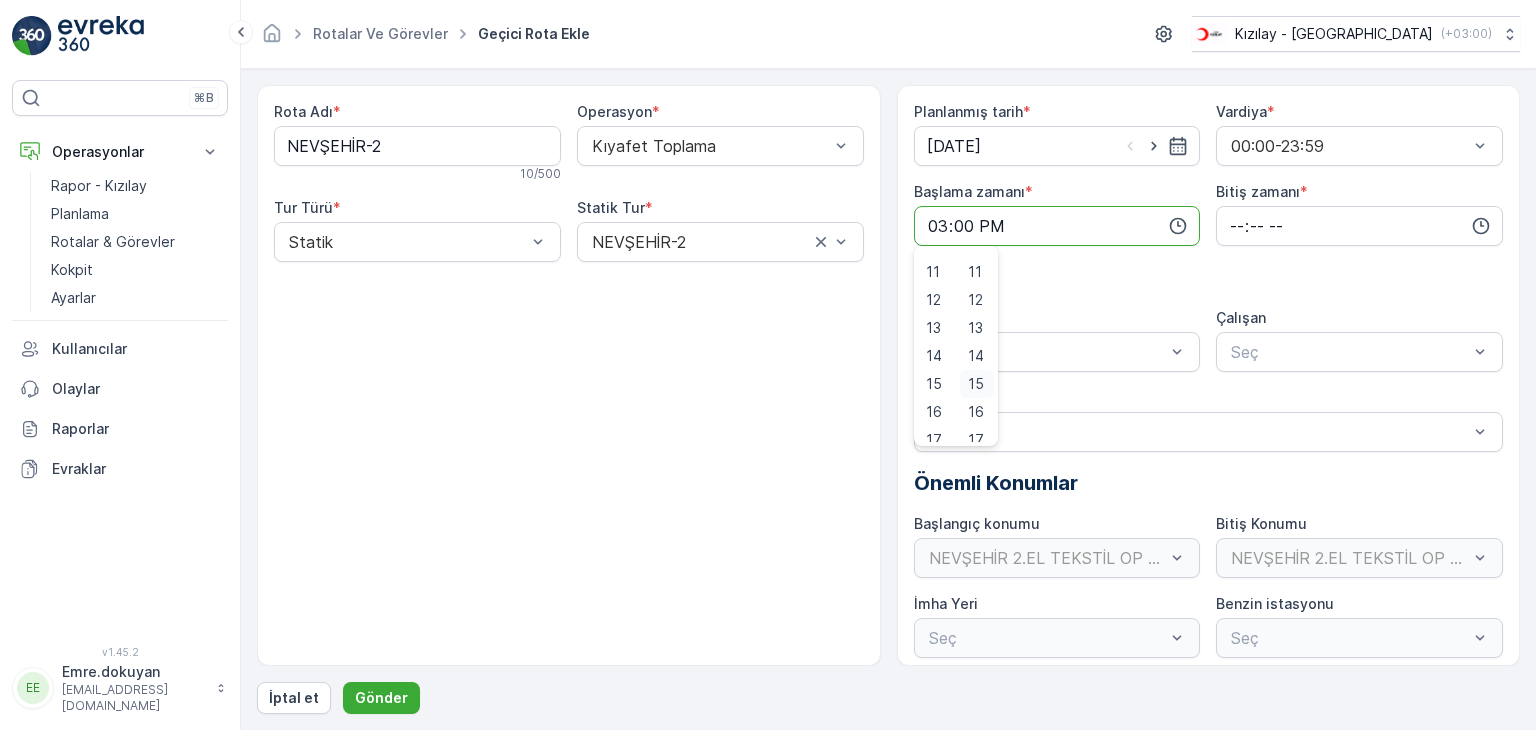 click on "15" at bounding box center (976, 384) 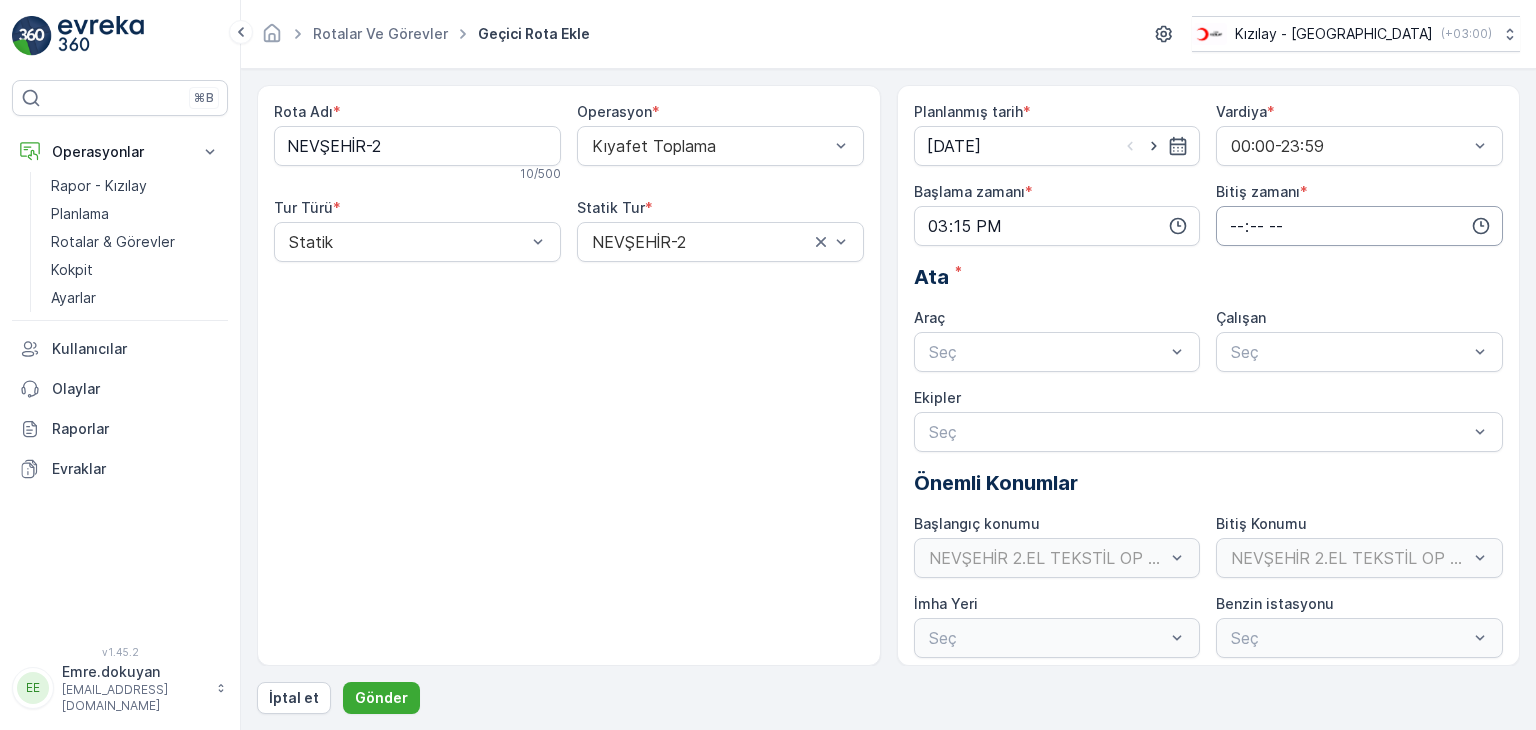 click at bounding box center [1359, 226] 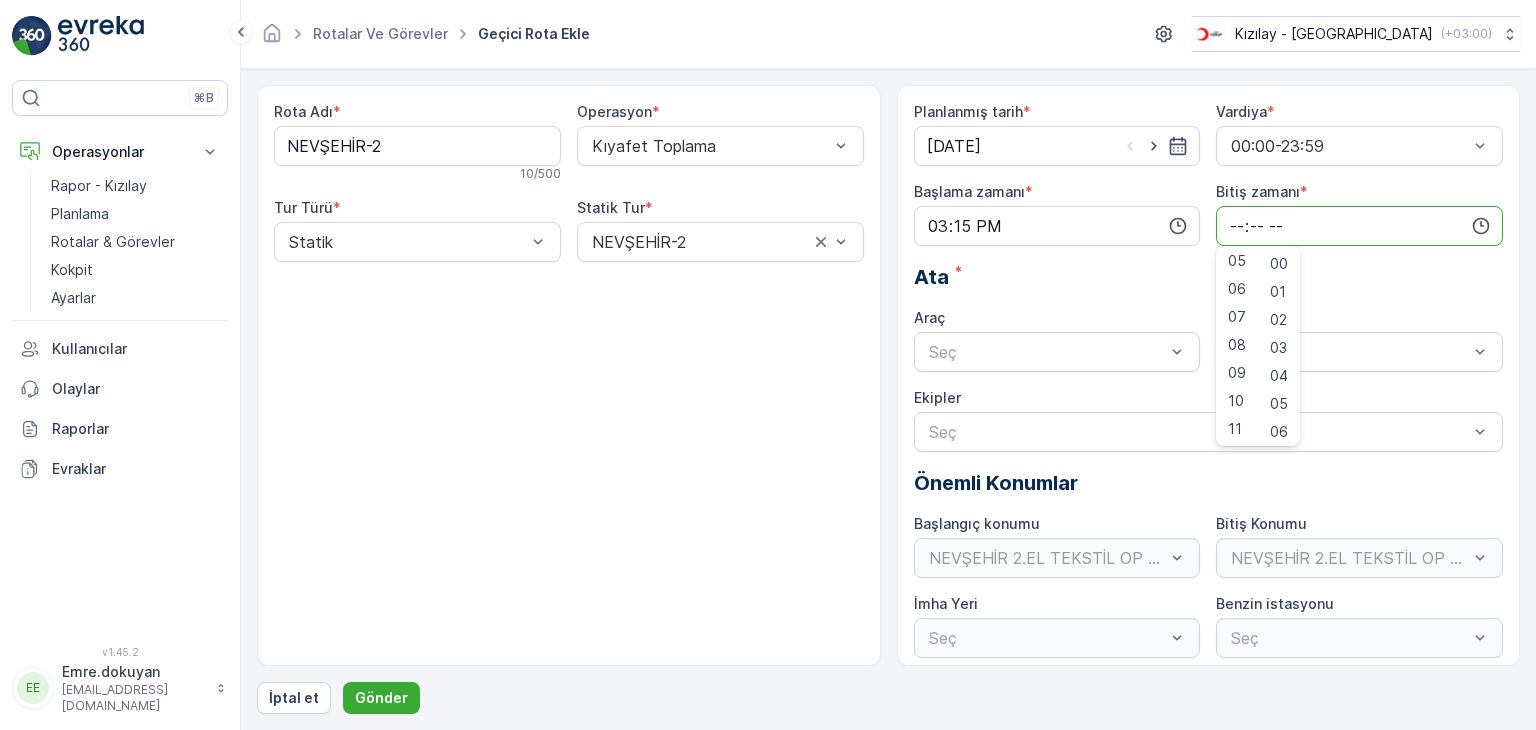 scroll, scrollTop: 480, scrollLeft: 0, axis: vertical 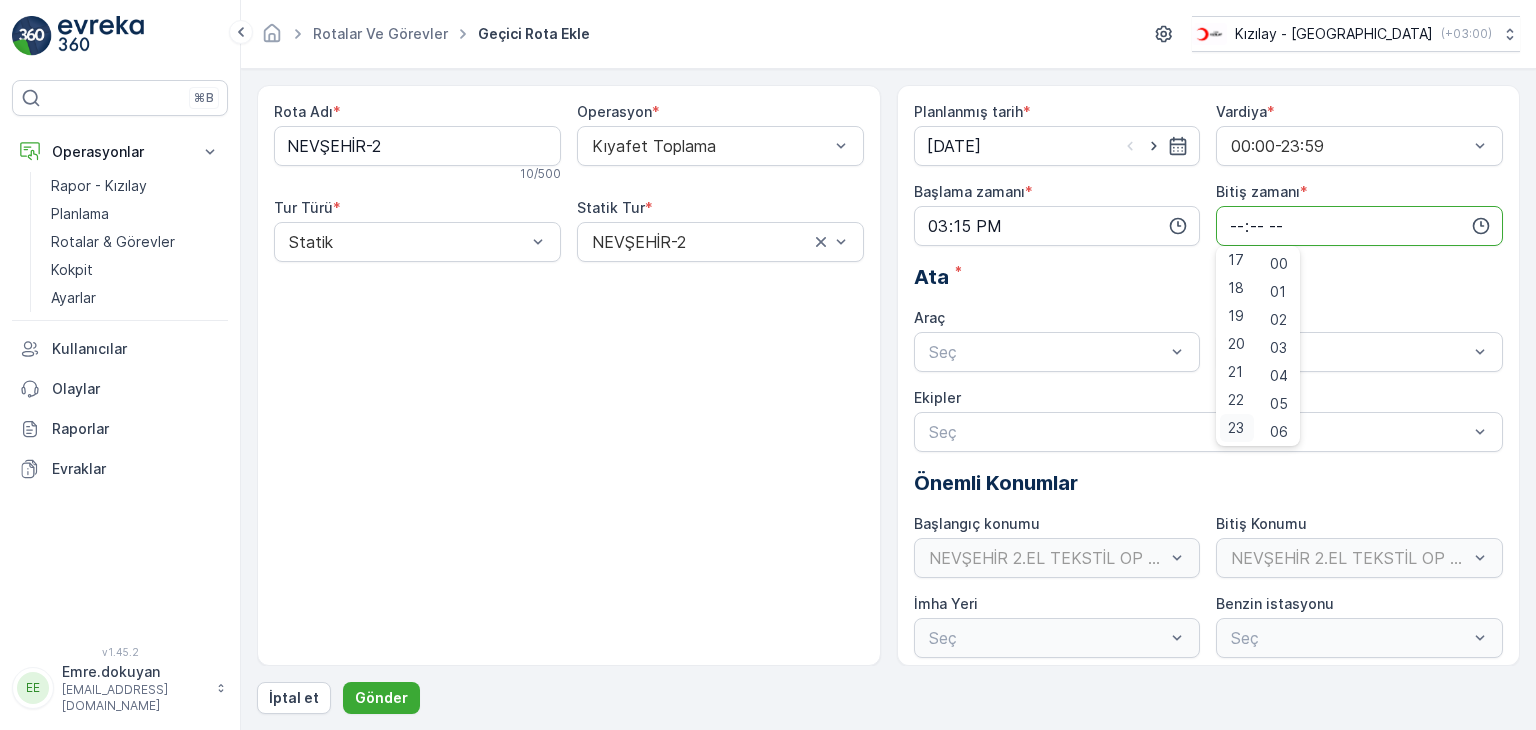 click on "23" at bounding box center (1236, 428) 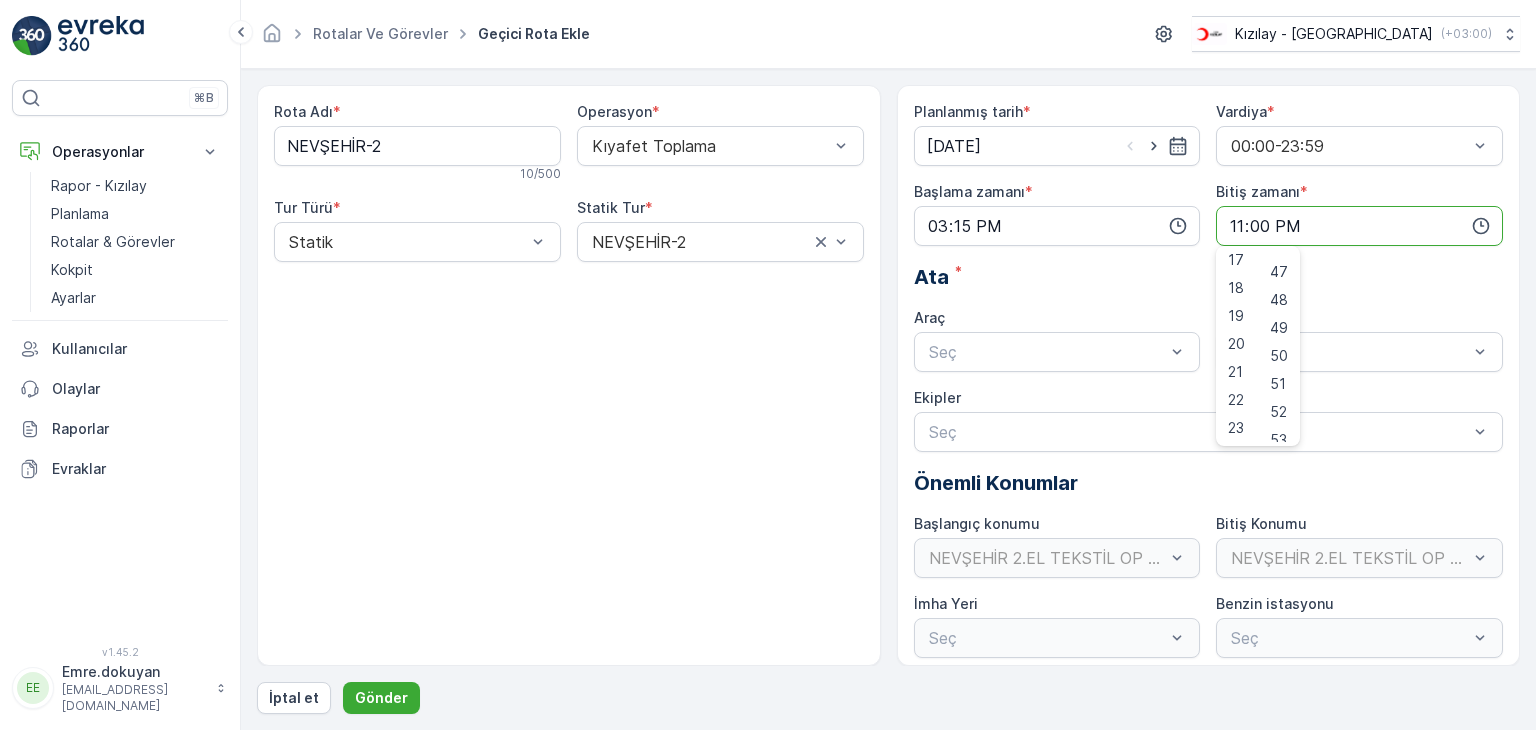 scroll, scrollTop: 1488, scrollLeft: 0, axis: vertical 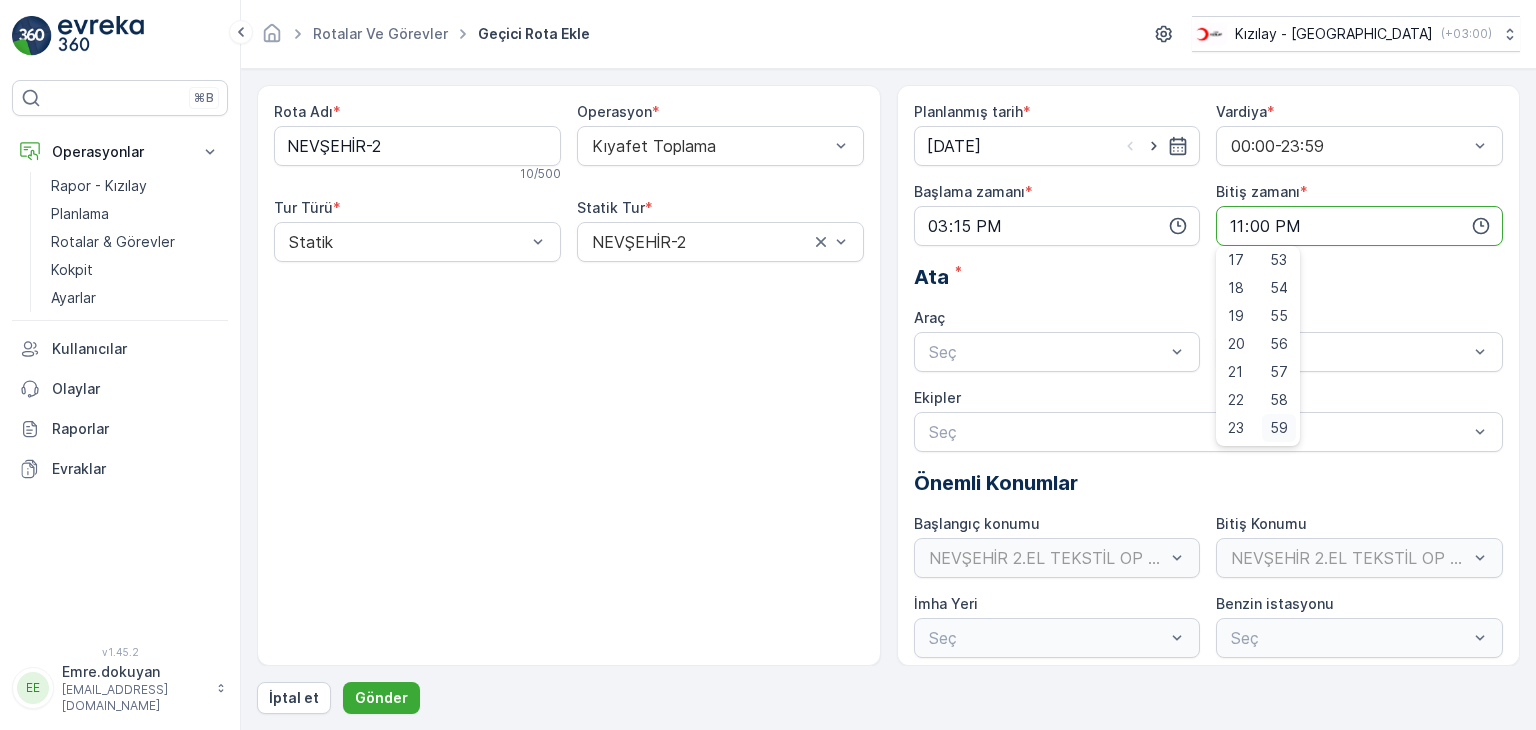 click on "59" at bounding box center [1279, 428] 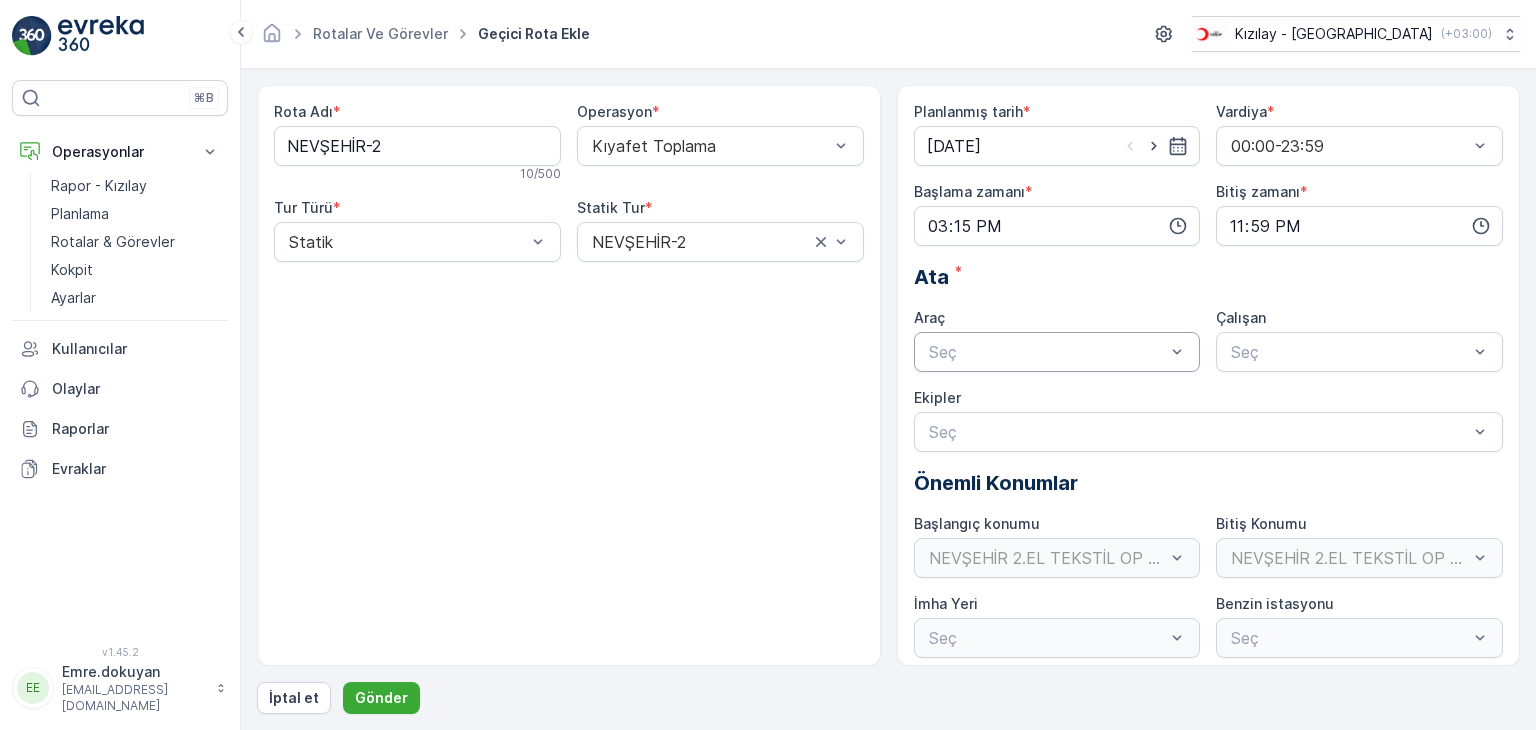 click at bounding box center [1047, 352] 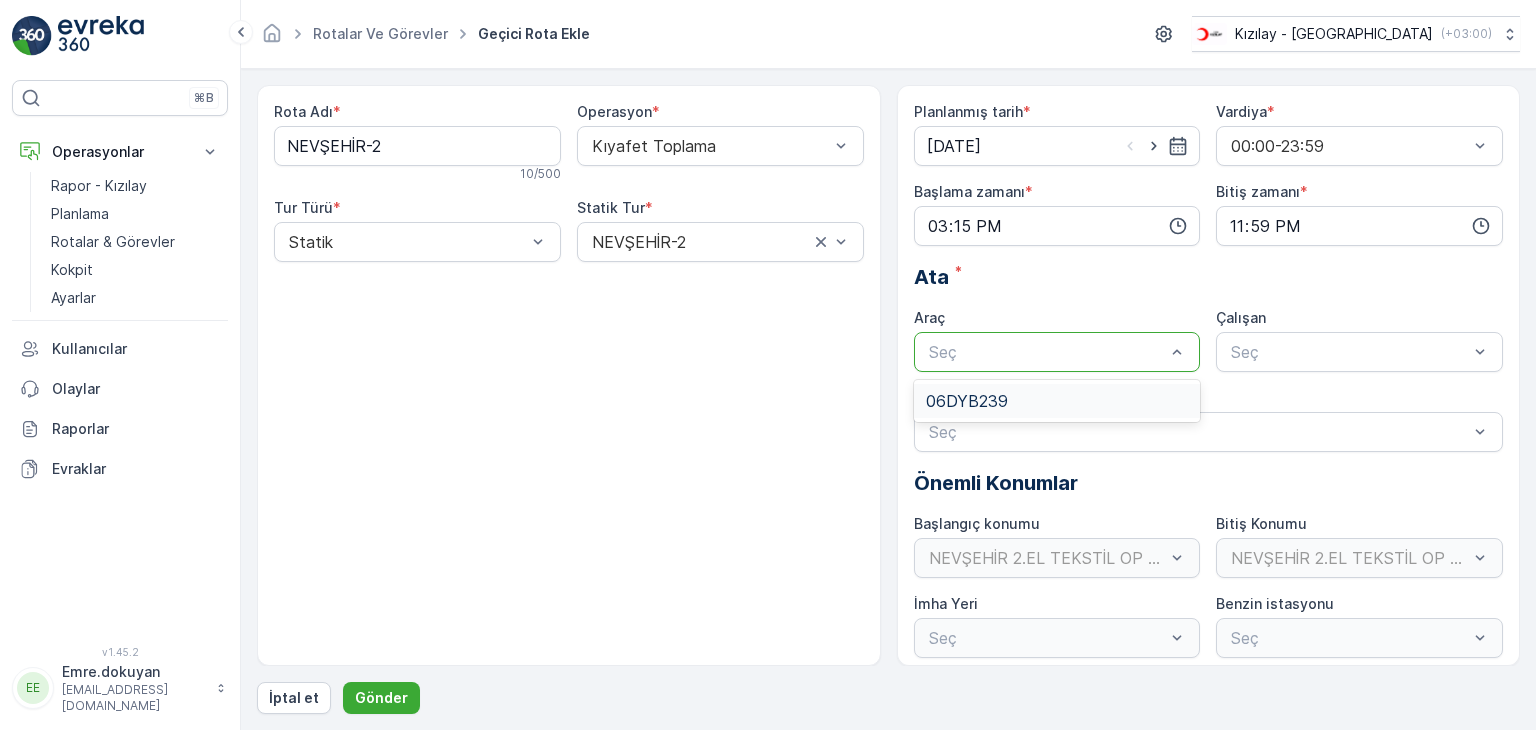 drag, startPoint x: 1022, startPoint y: 399, endPoint x: 1056, endPoint y: 393, distance: 34.525352 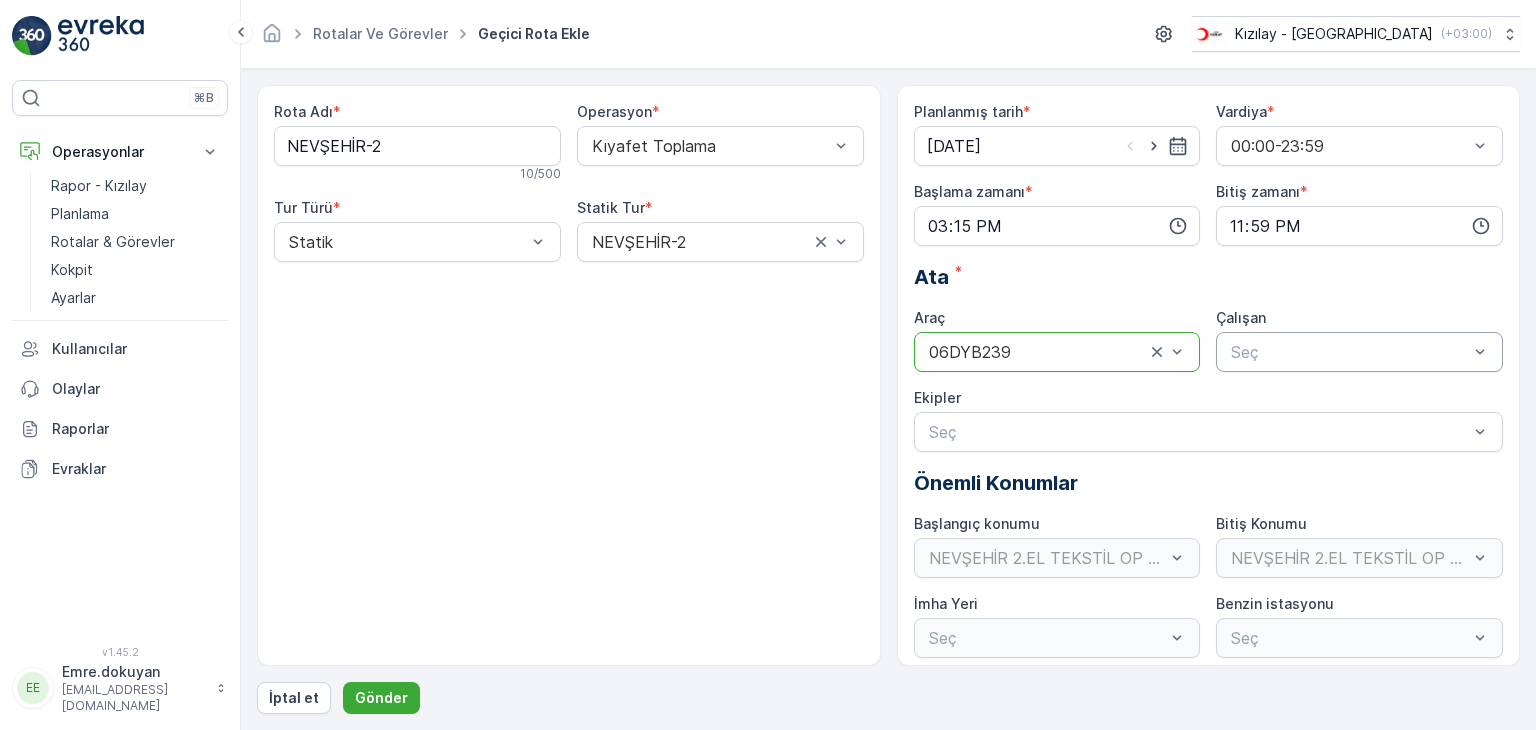 click at bounding box center (1349, 352) 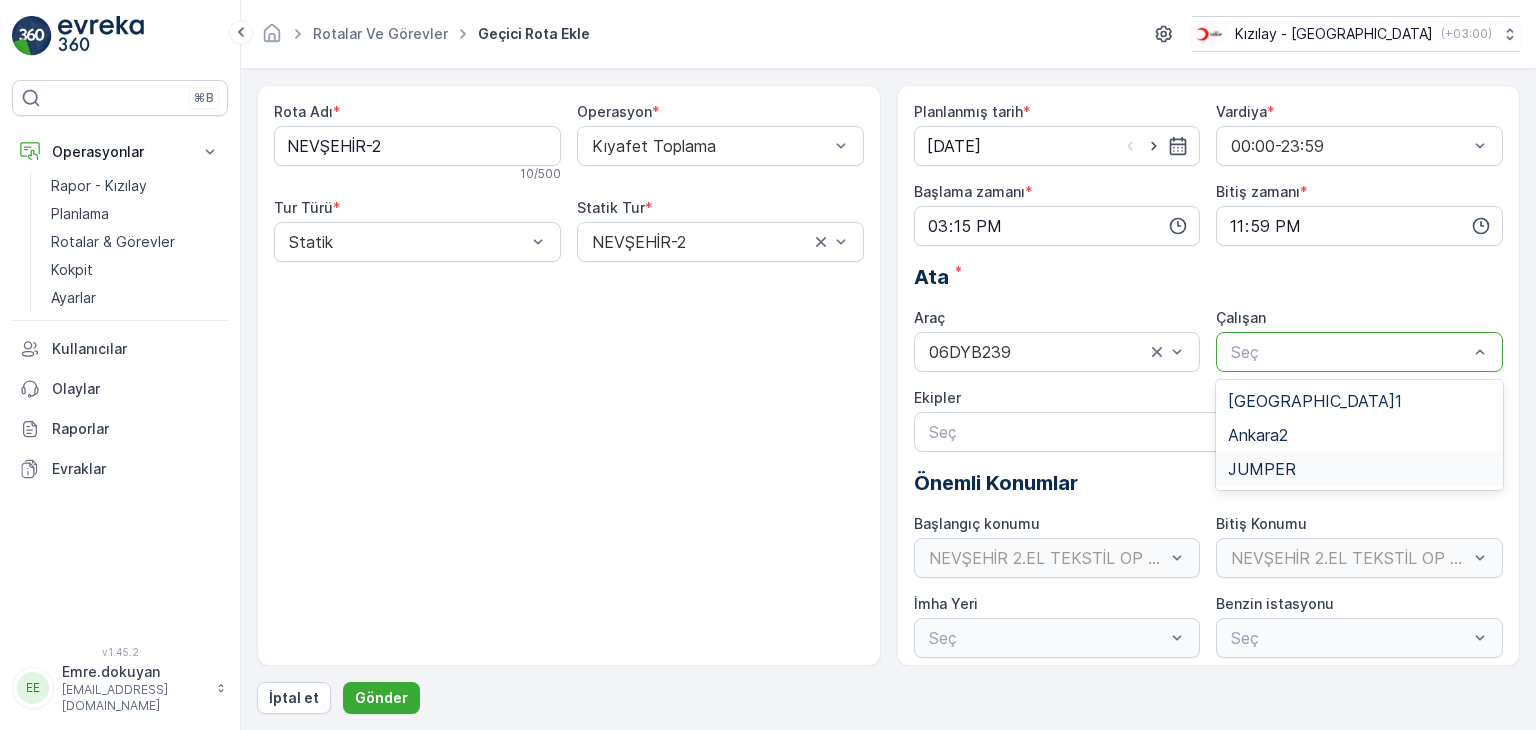click on "JUMPER" at bounding box center [1359, 469] 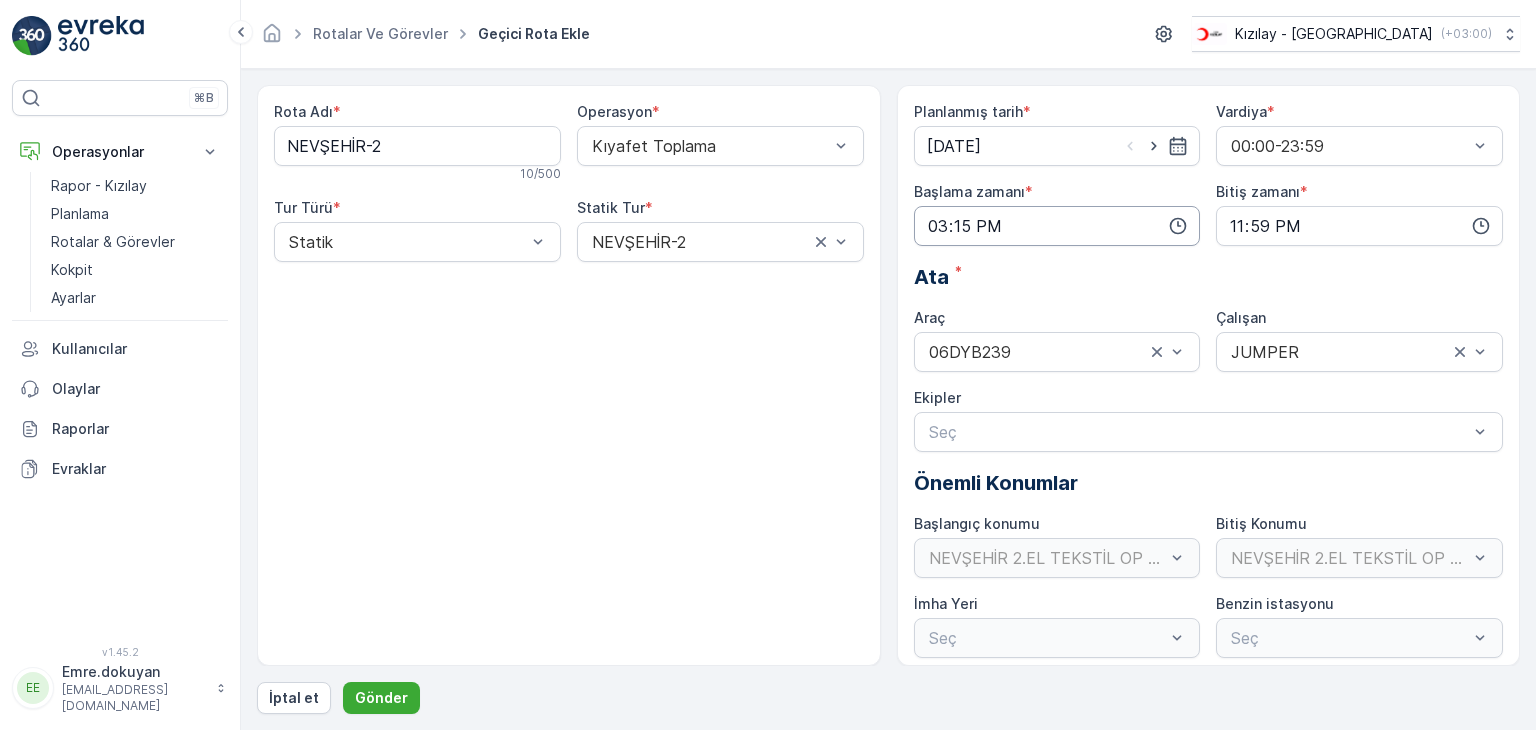 click on "15:15" at bounding box center (1057, 226) 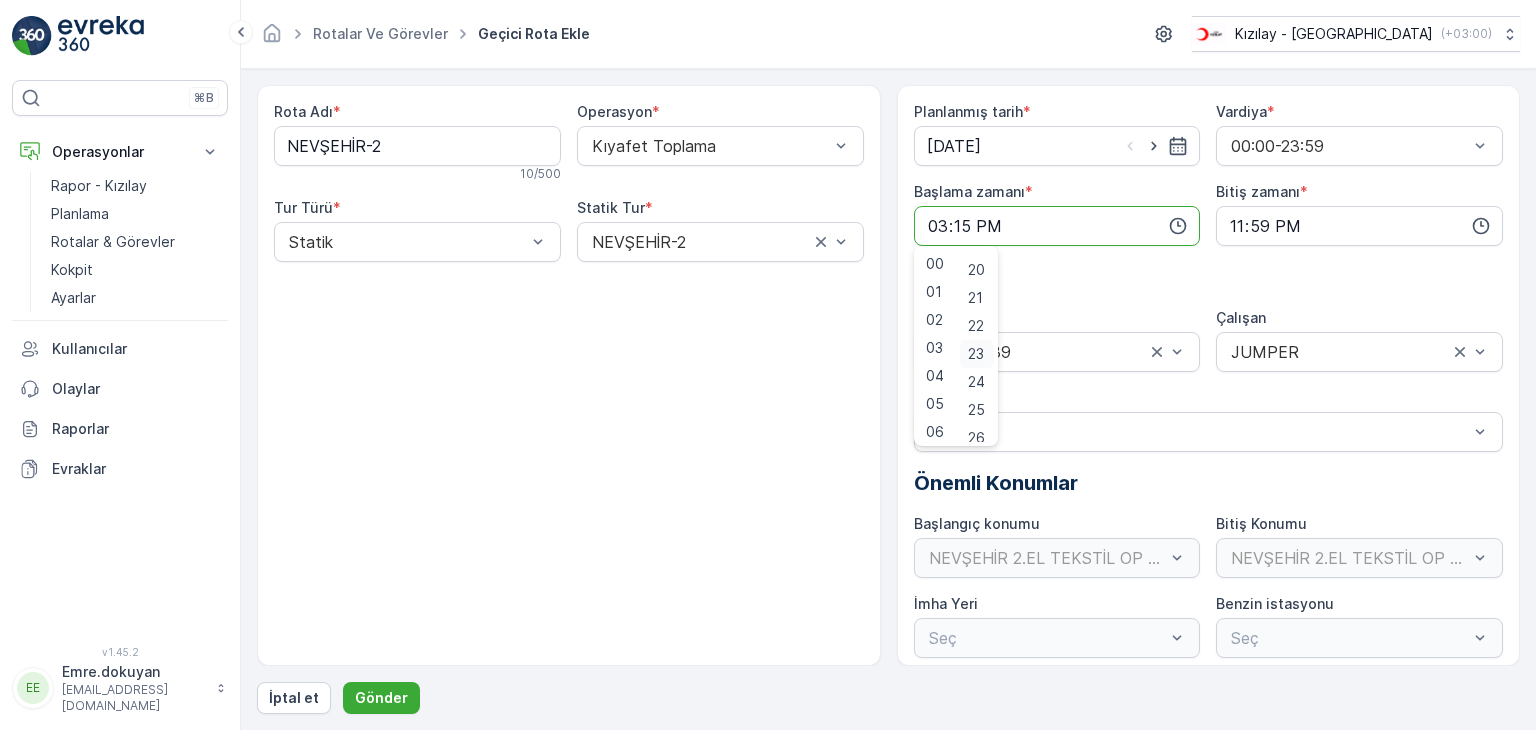 scroll, scrollTop: 600, scrollLeft: 0, axis: vertical 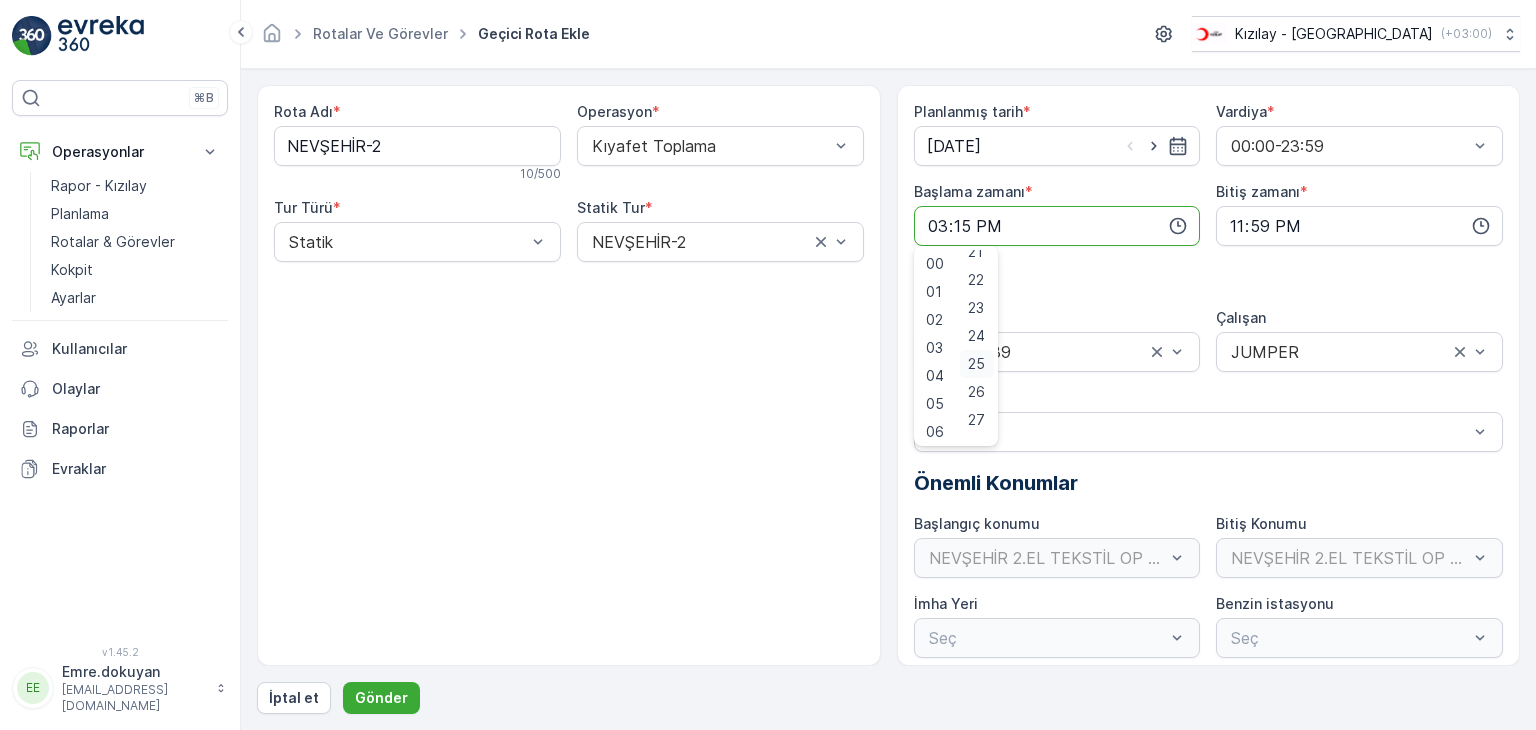 click on "25" at bounding box center [976, 364] 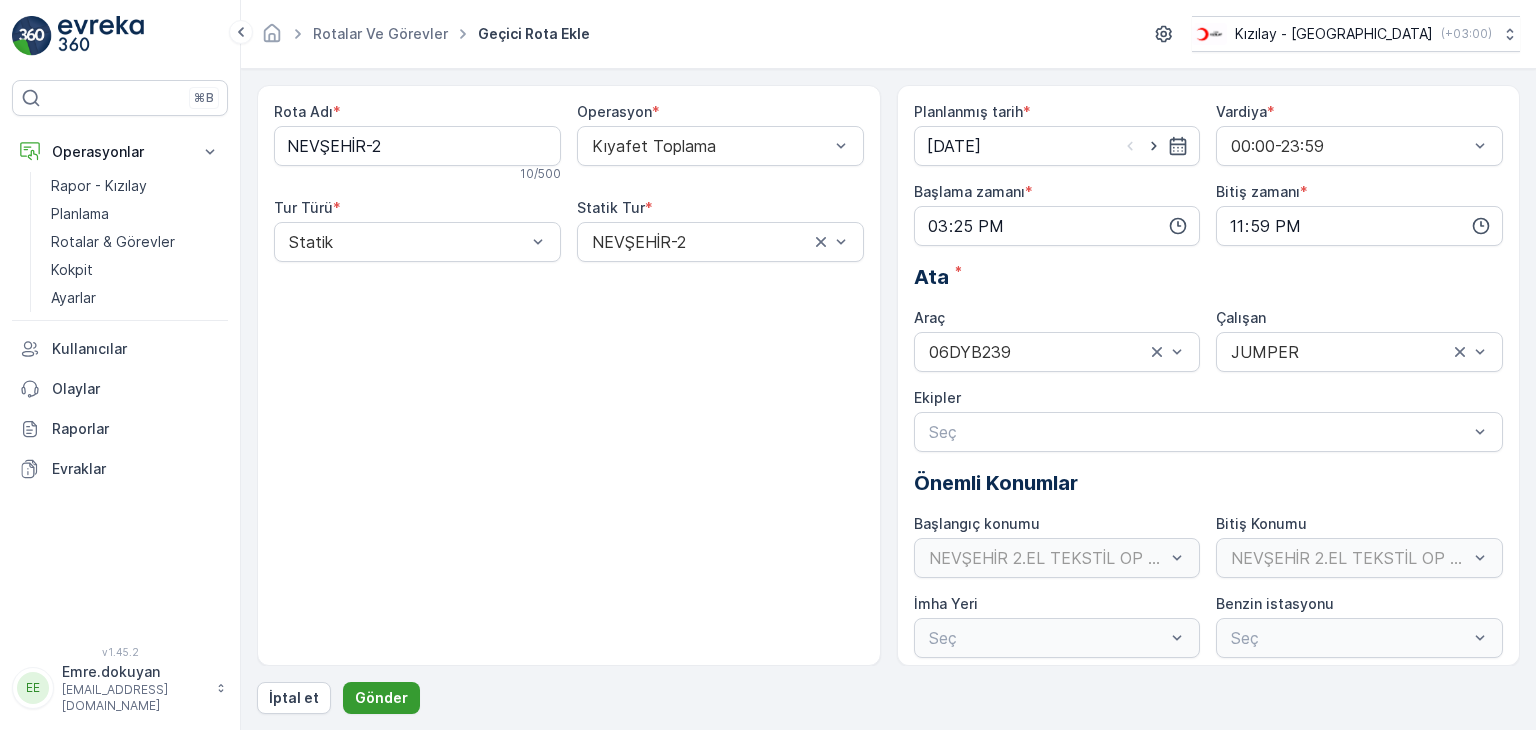 click on "Gönder" at bounding box center (381, 698) 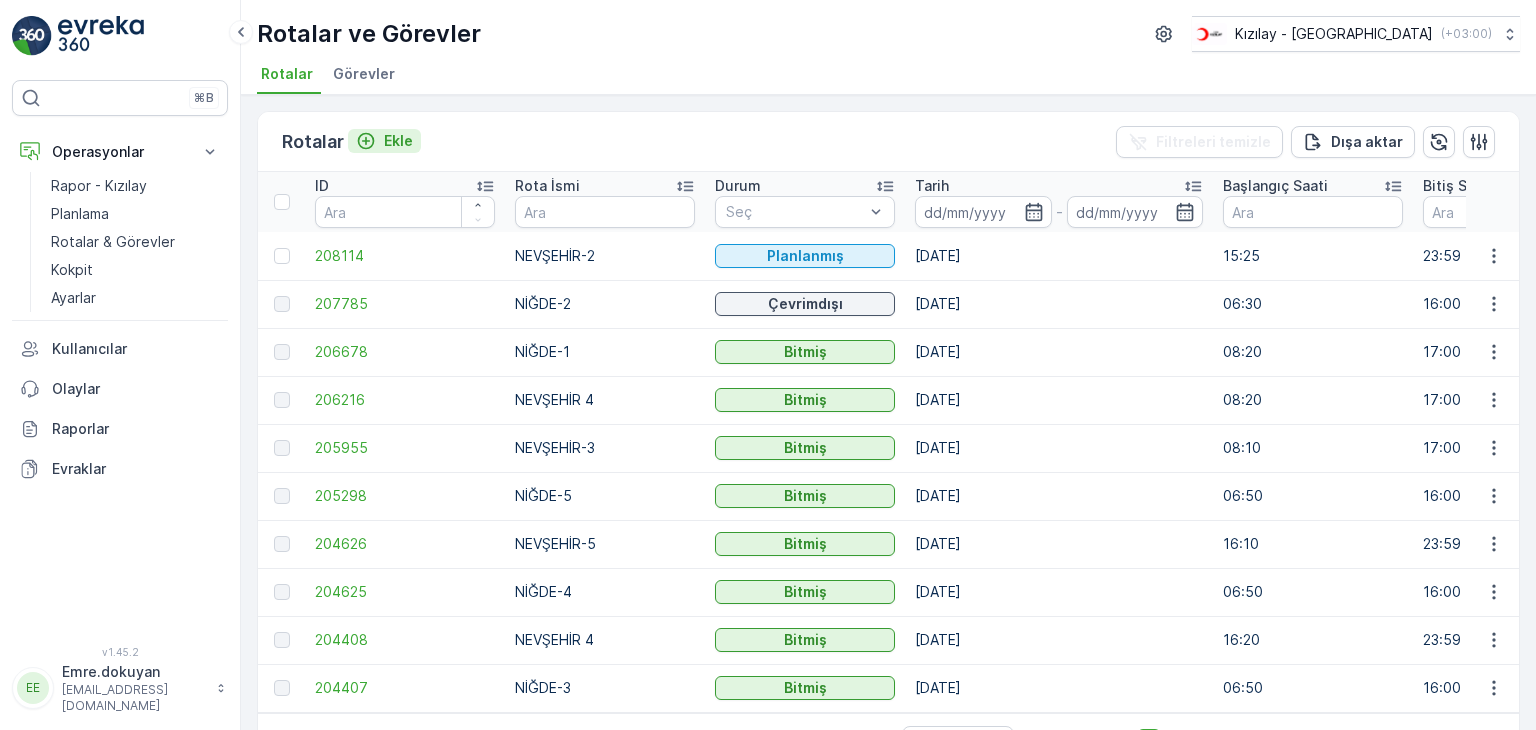 click on "Ekle" at bounding box center (398, 141) 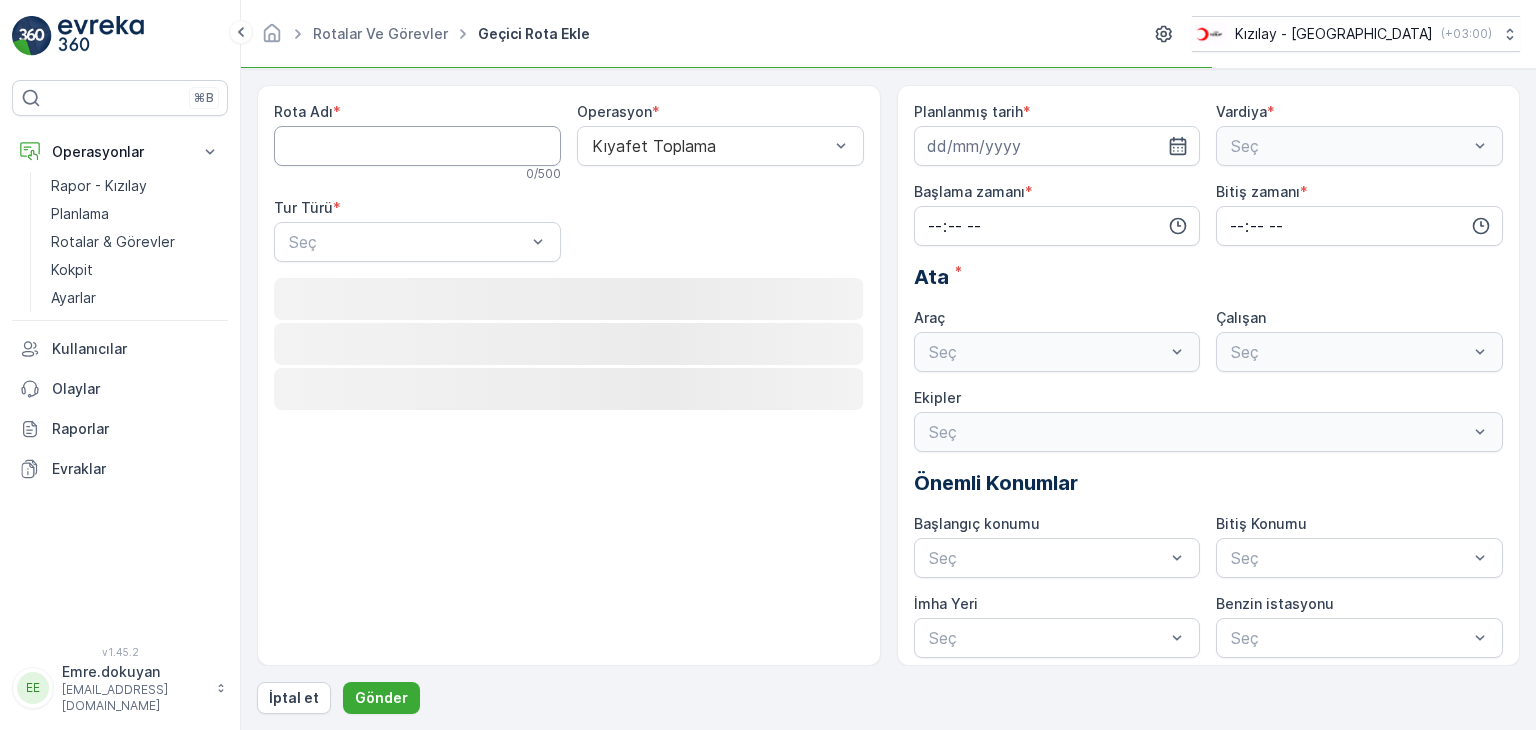 click on "Rota Adı" at bounding box center (417, 146) 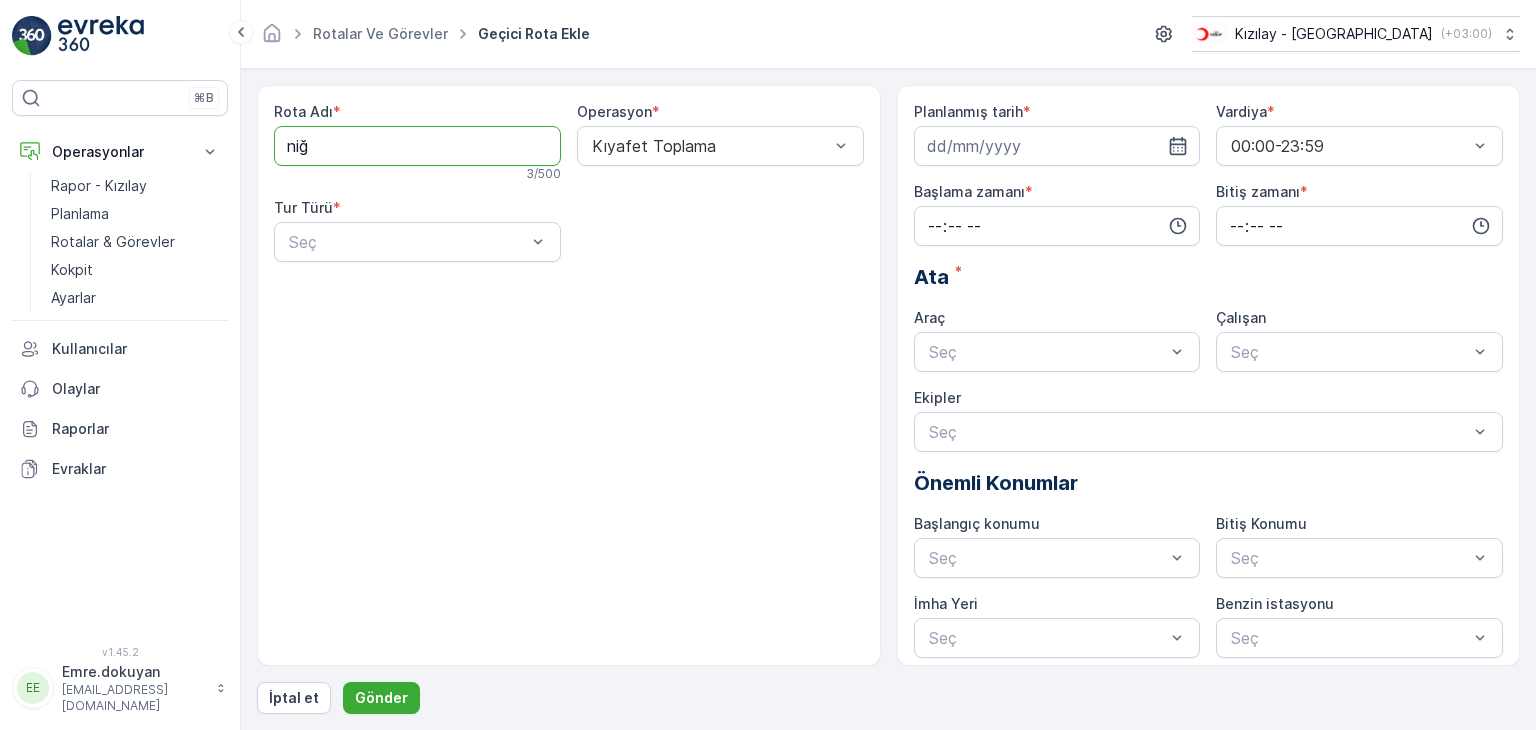 type on "NİĞDE-2" 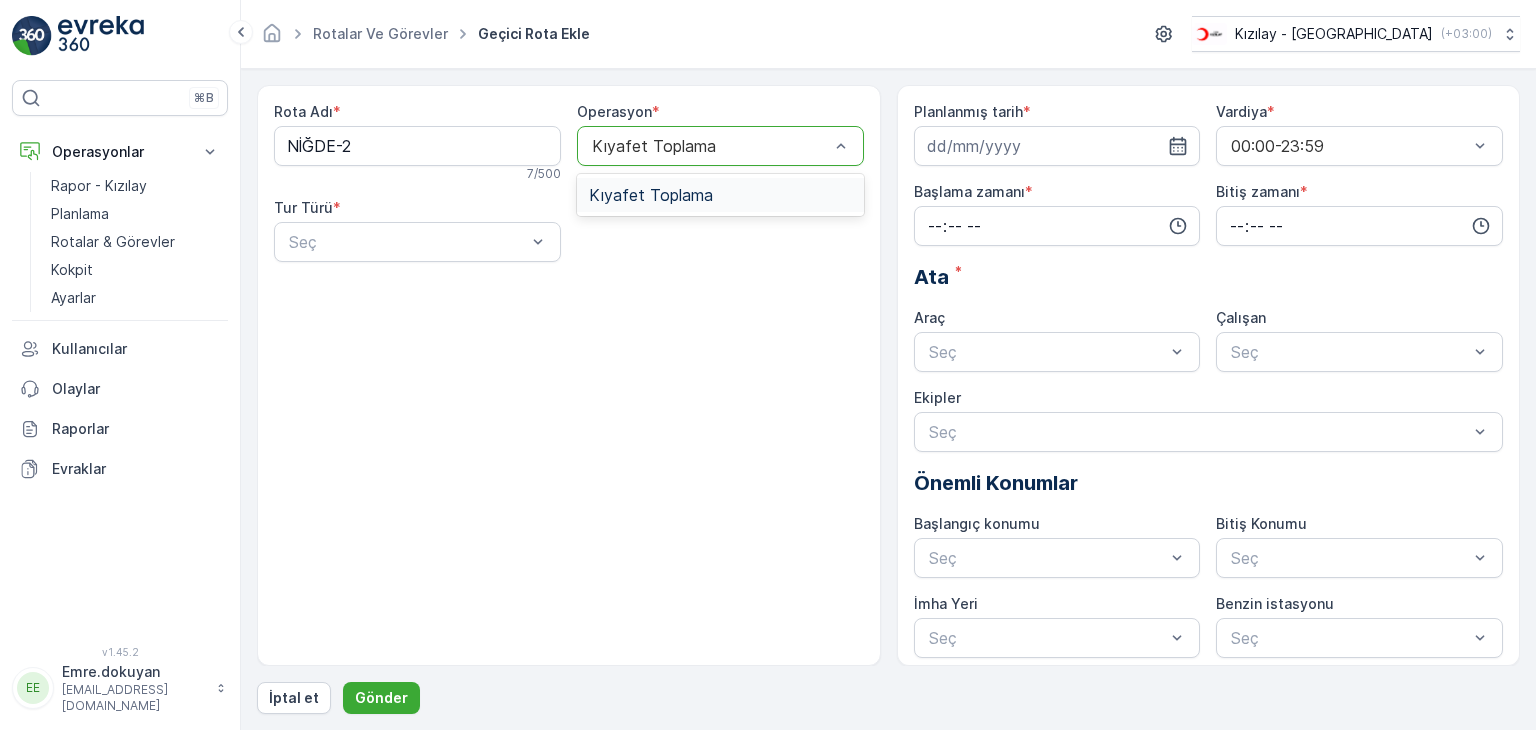 click at bounding box center [710, 146] 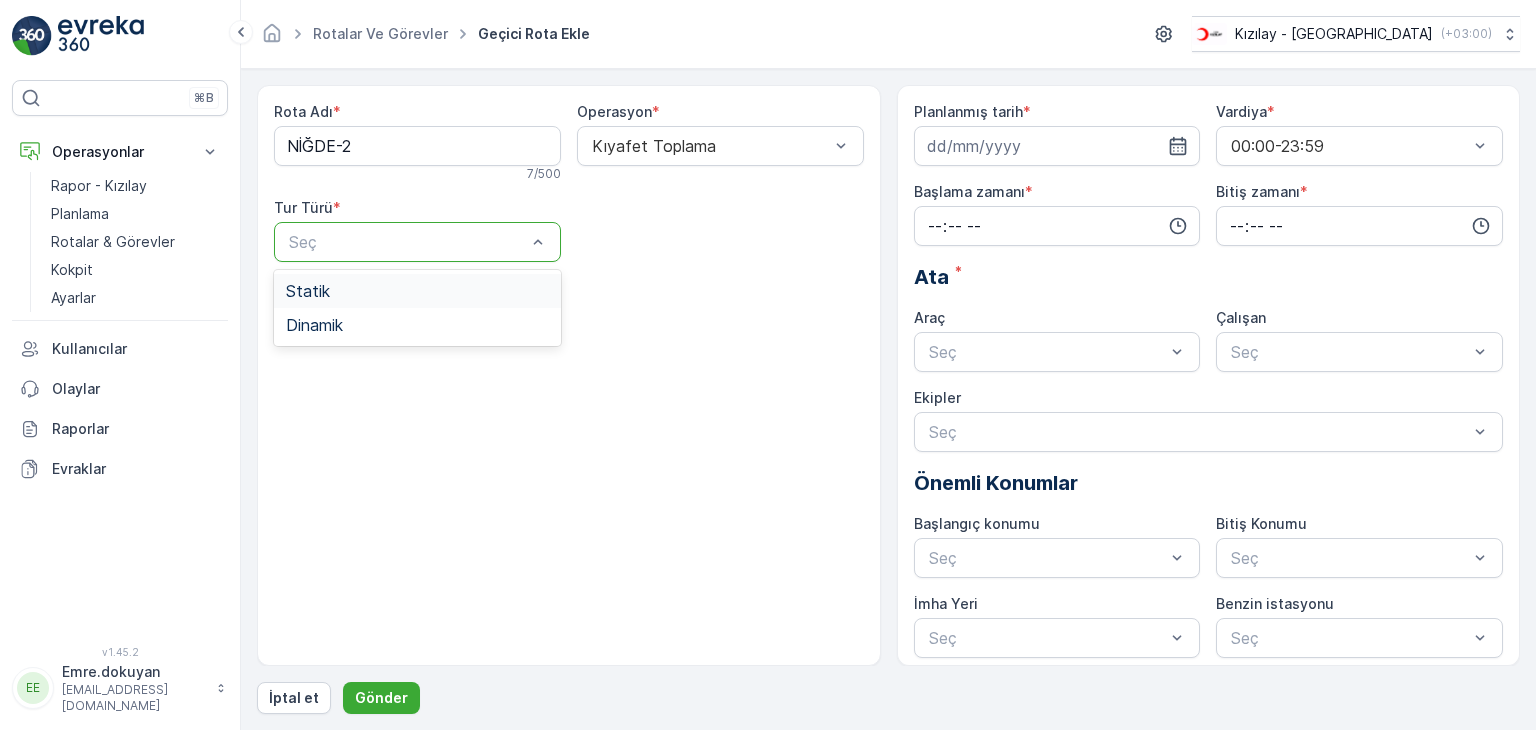 click at bounding box center (407, 242) 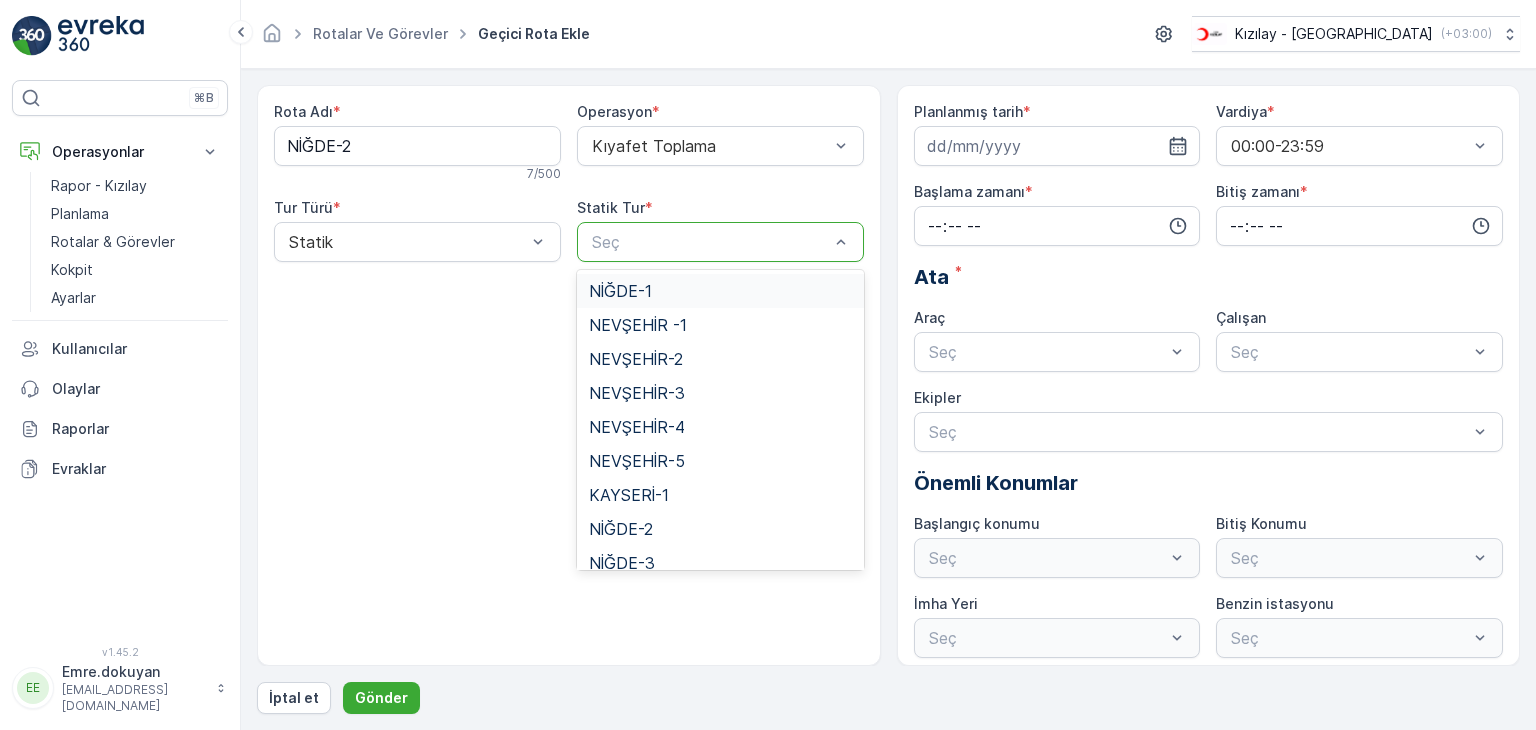 click at bounding box center (710, 242) 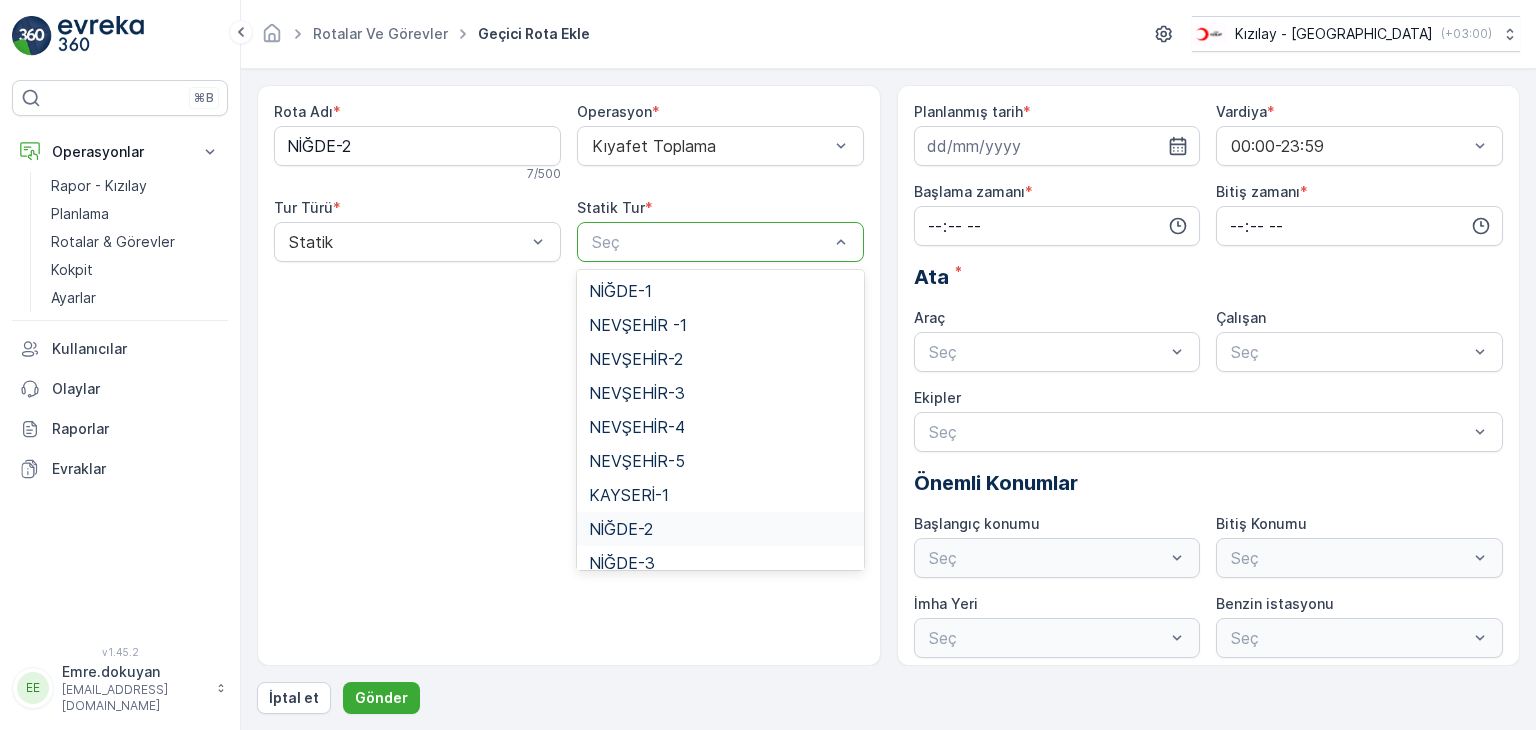 click on "NİĞDE-2" at bounding box center [621, 529] 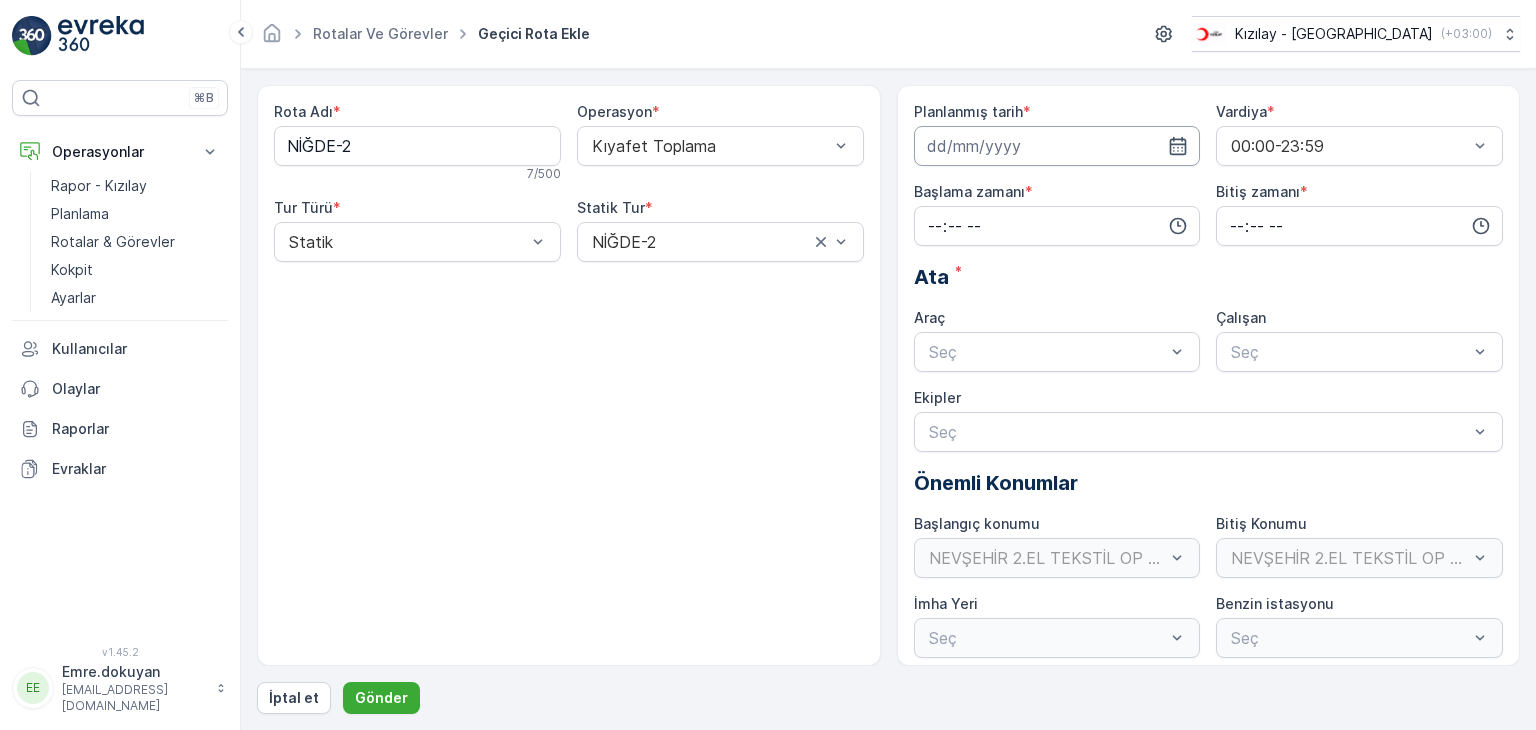 click at bounding box center (1057, 146) 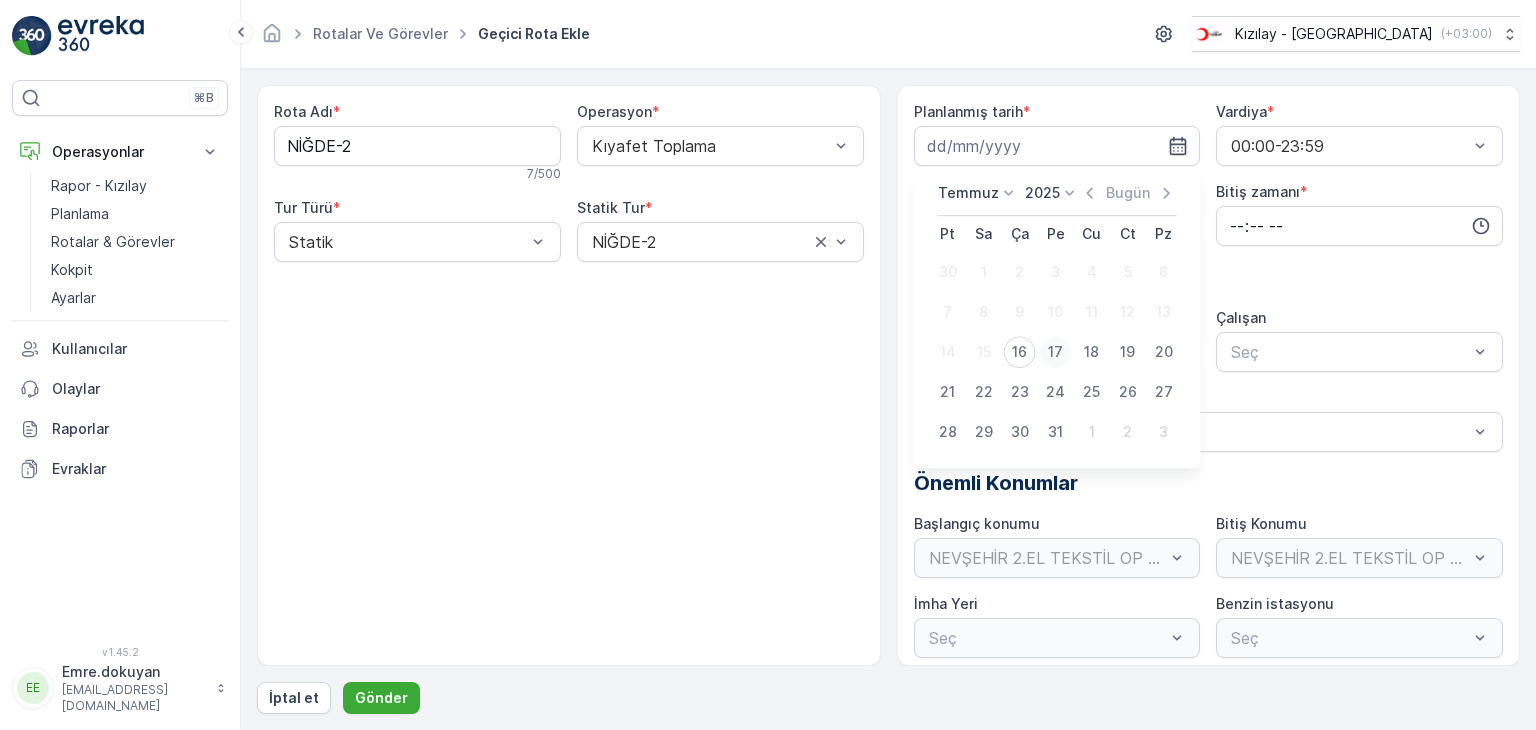 click on "17" at bounding box center (1056, 352) 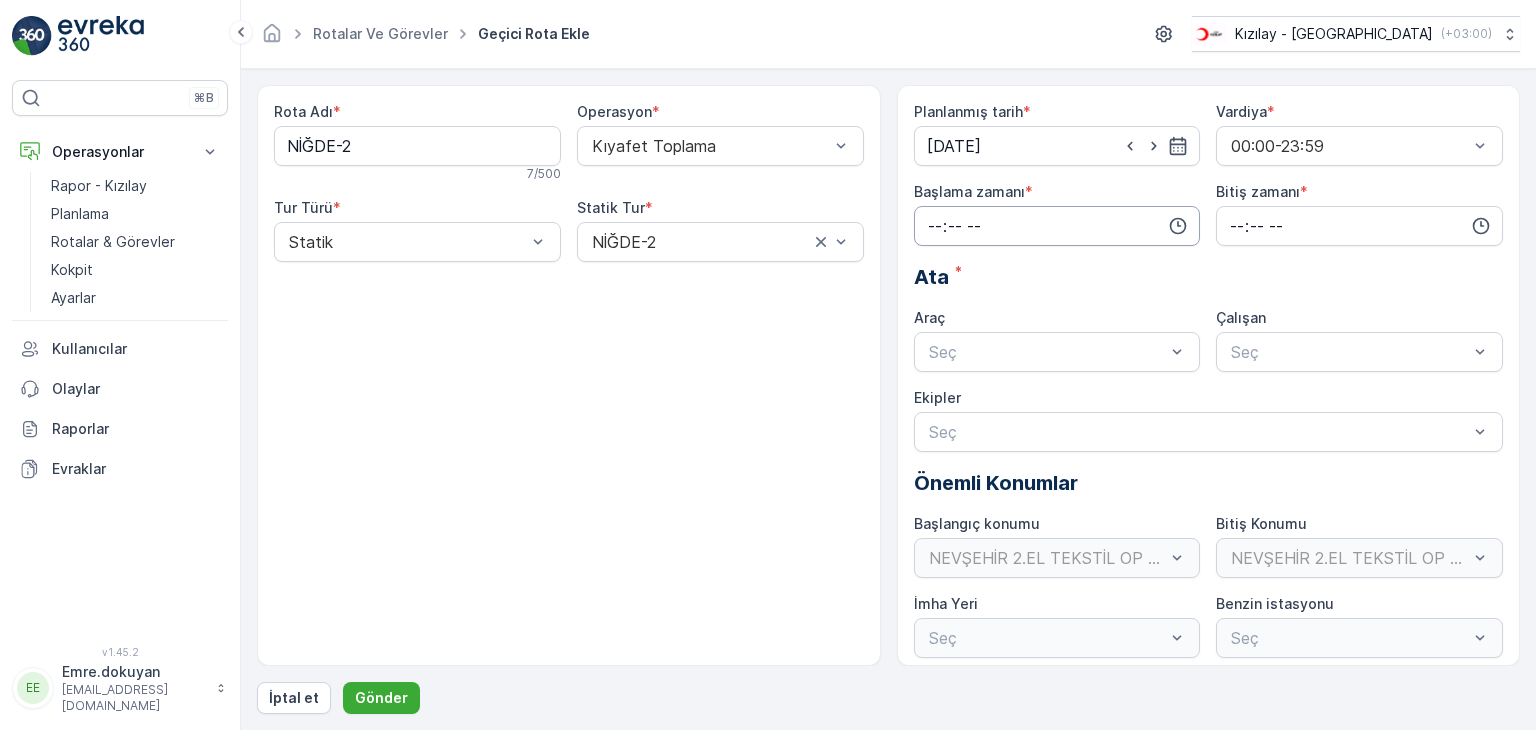 click at bounding box center [1057, 226] 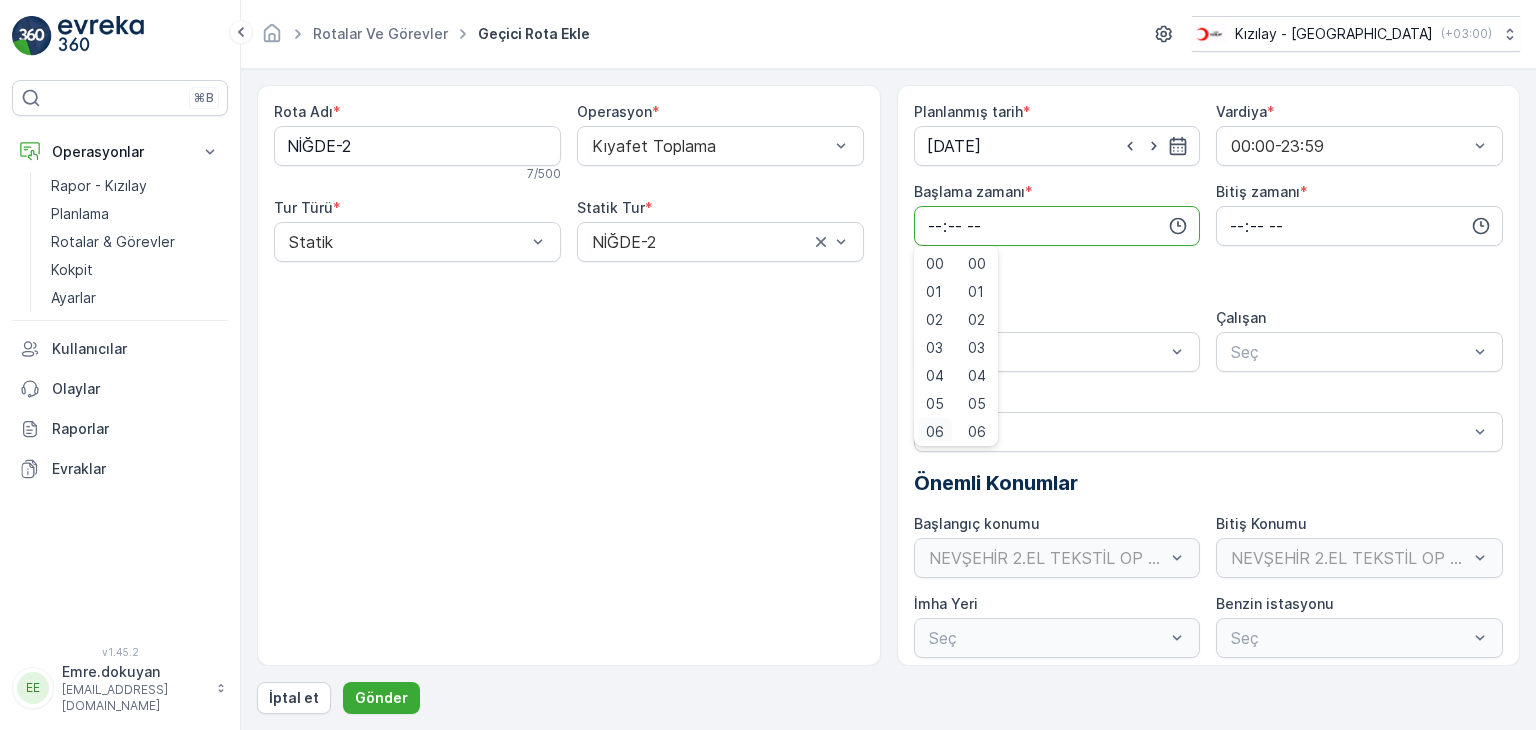scroll, scrollTop: 4, scrollLeft: 0, axis: vertical 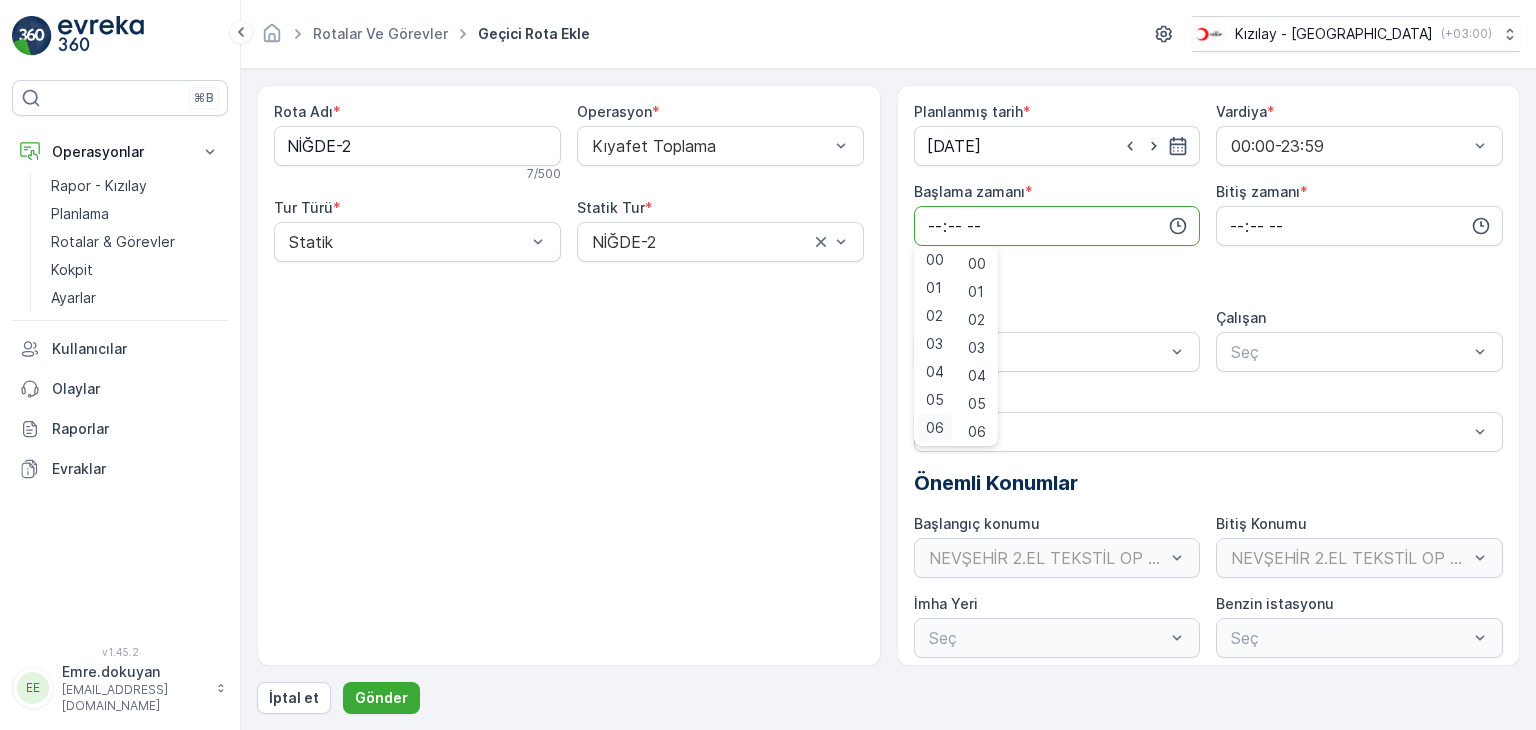click on "06" at bounding box center [935, 428] 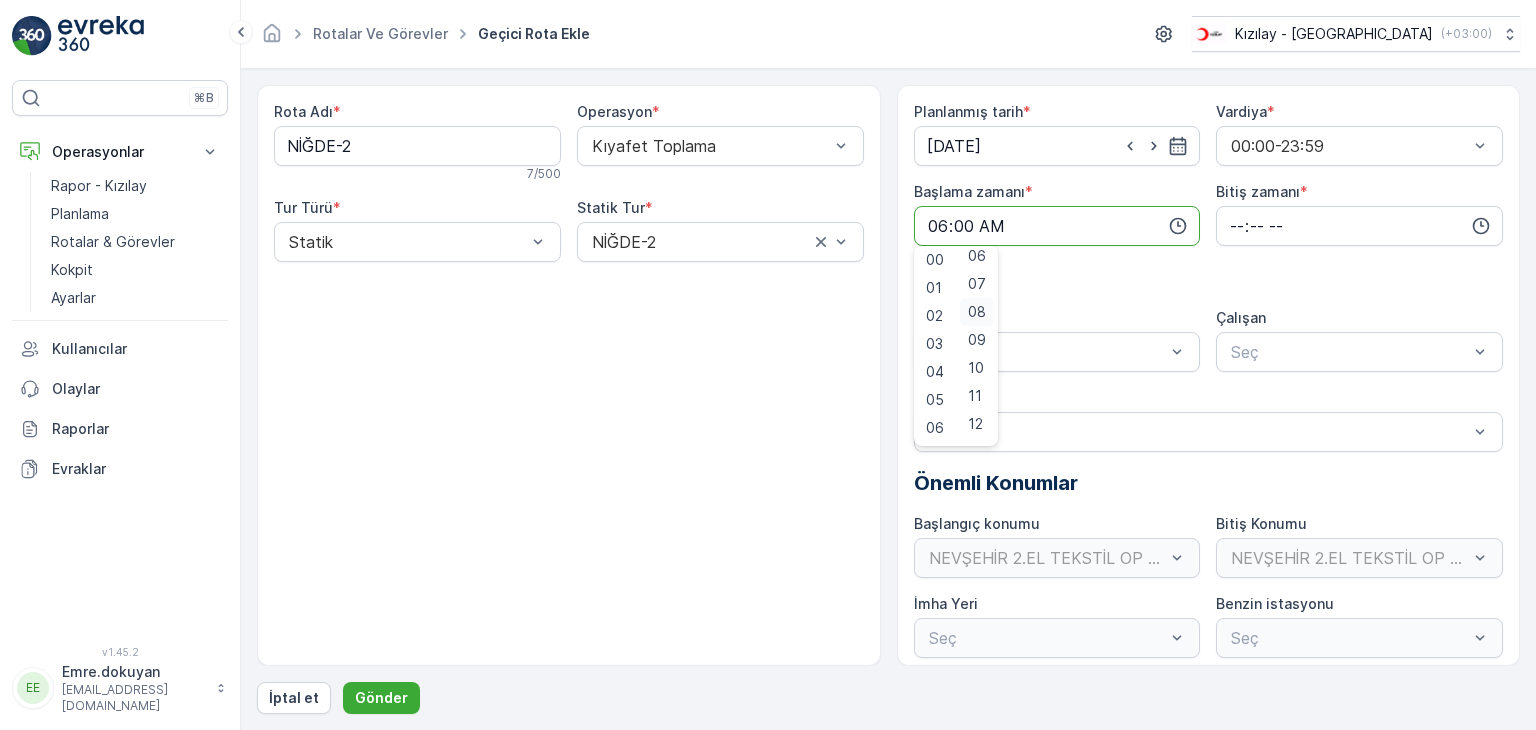 scroll, scrollTop: 200, scrollLeft: 0, axis: vertical 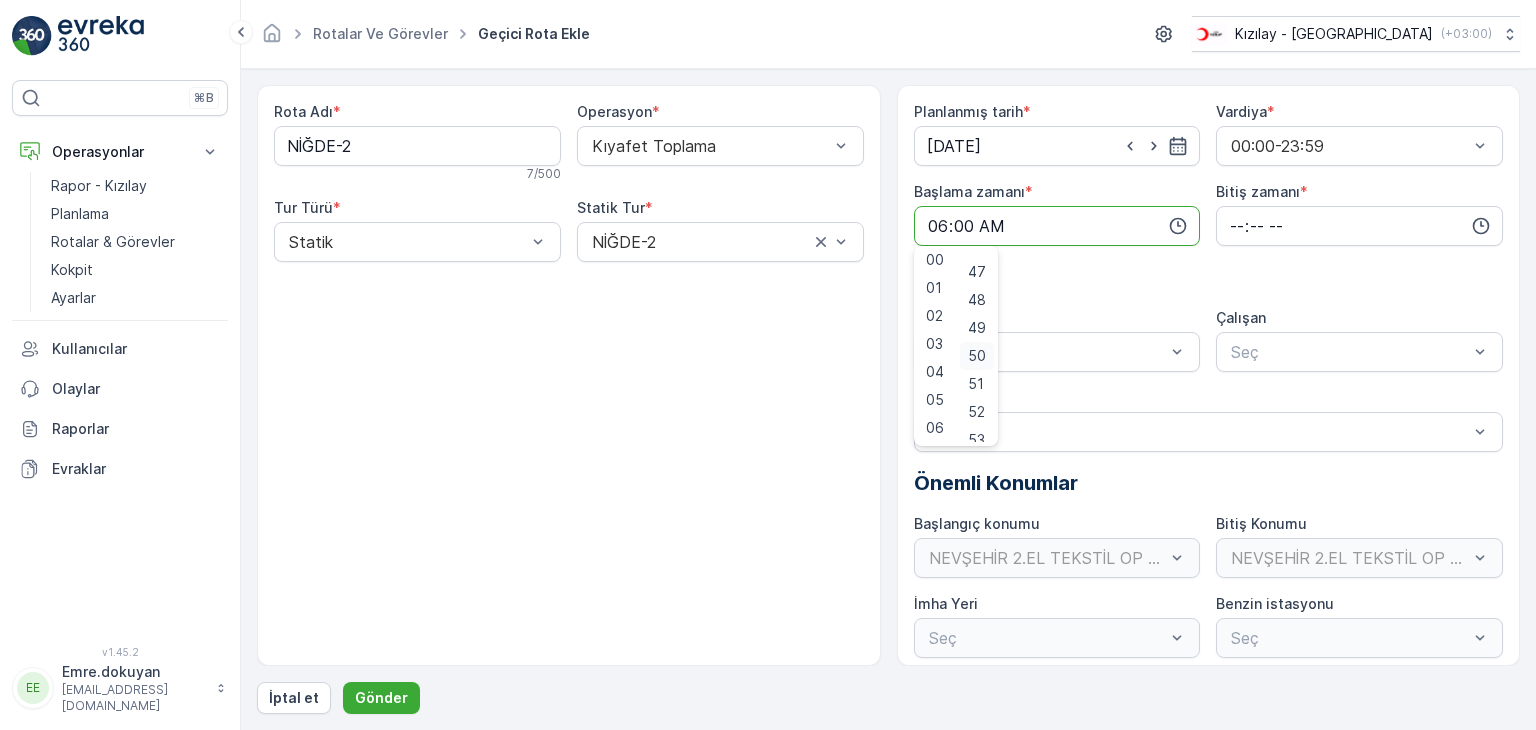 click on "50" at bounding box center (977, 356) 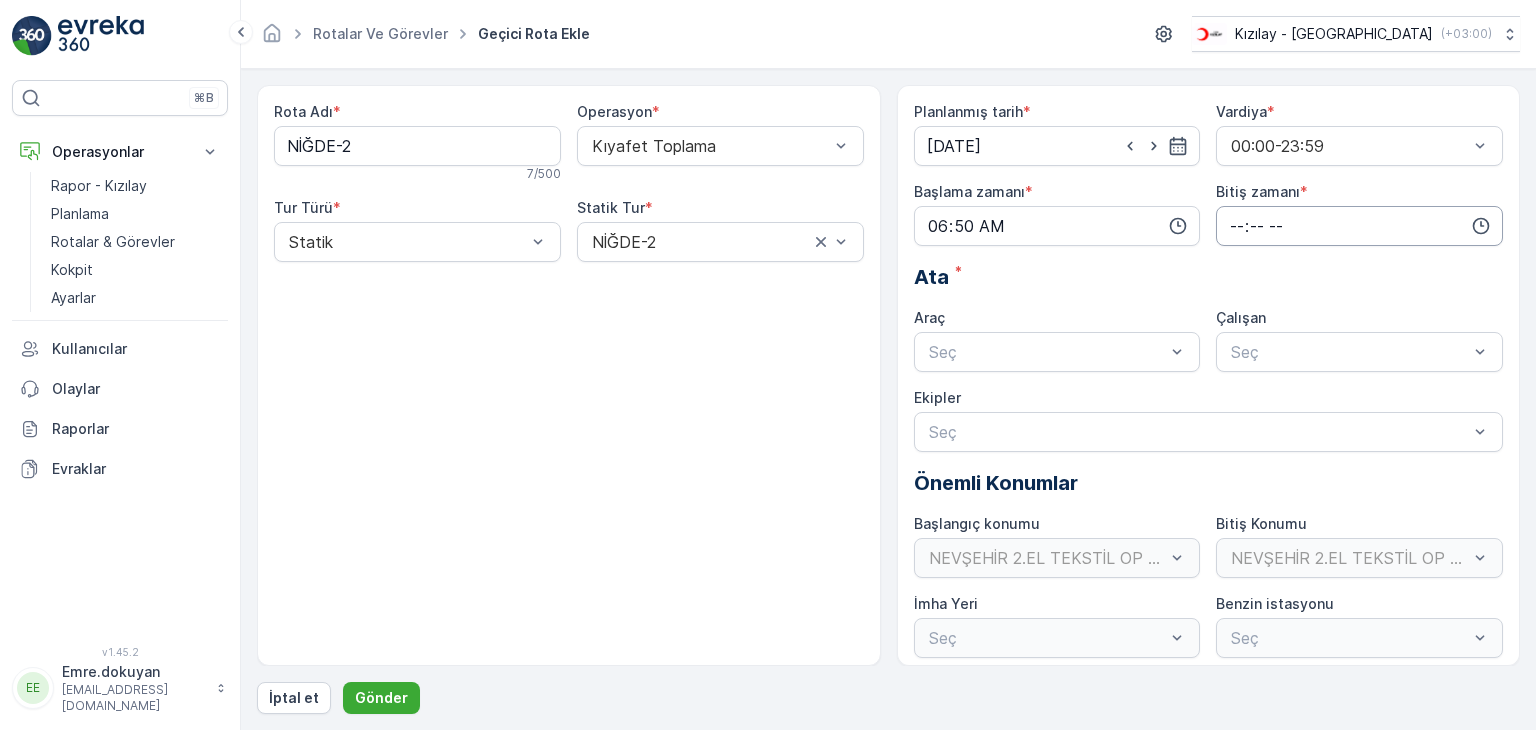 click at bounding box center [1359, 226] 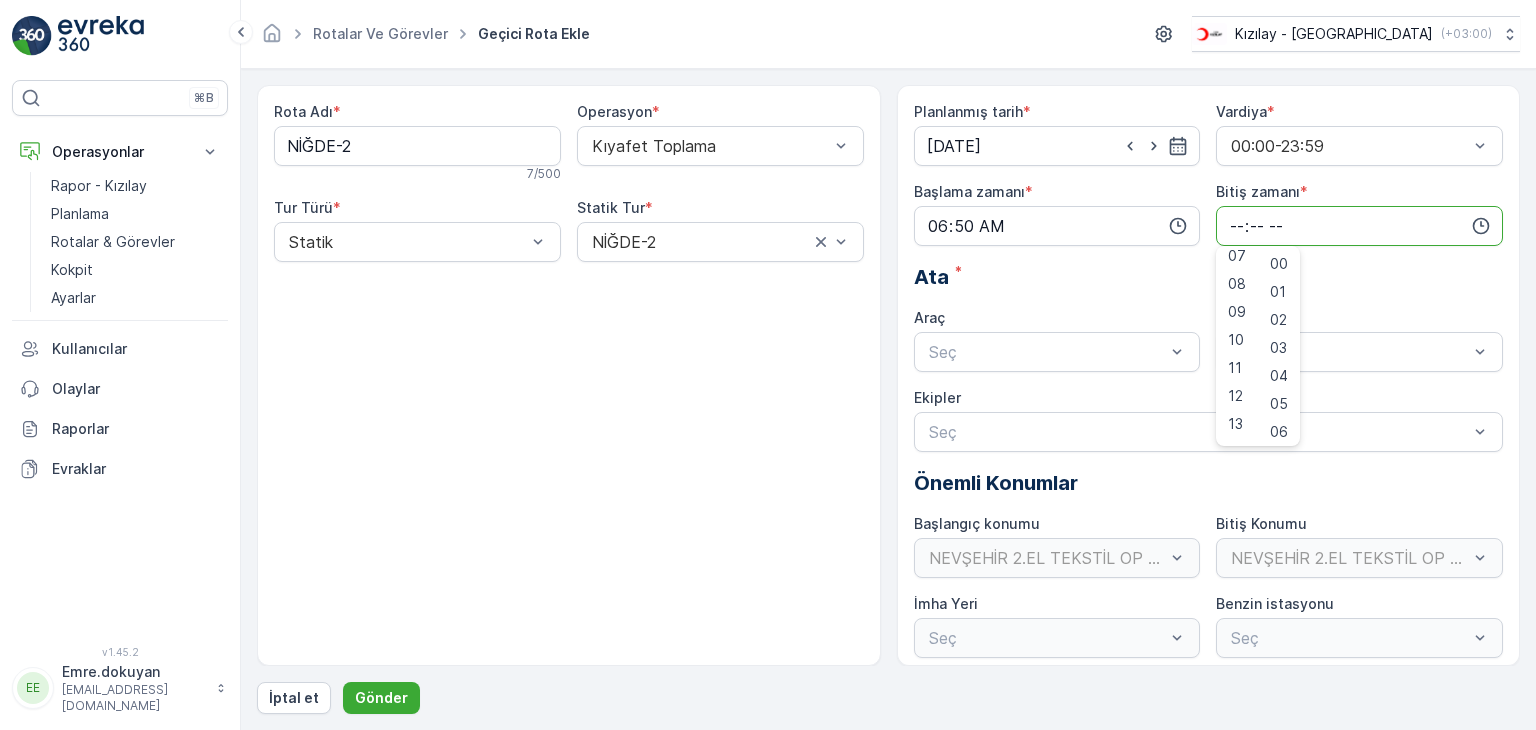 scroll, scrollTop: 480, scrollLeft: 0, axis: vertical 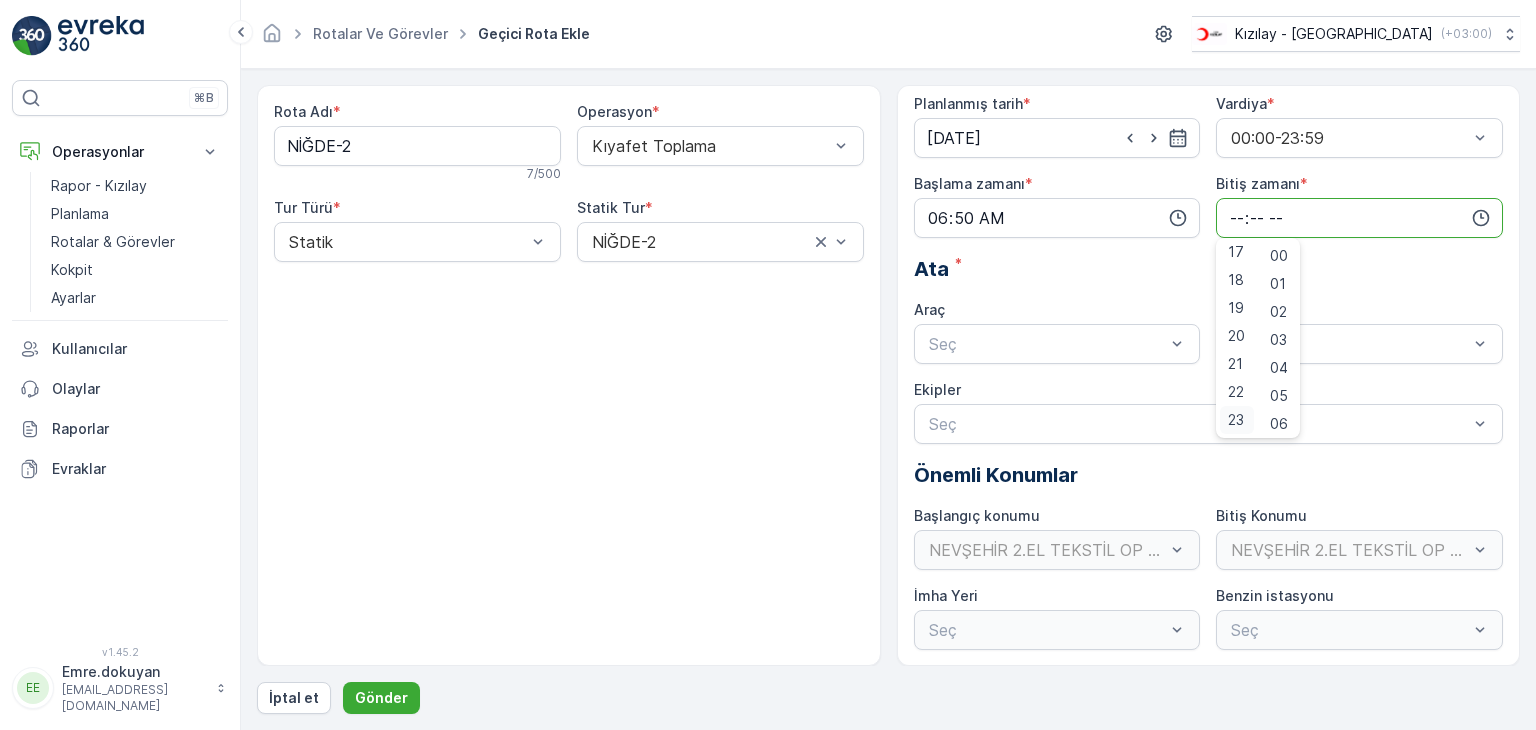 click on "23" at bounding box center (1236, 420) 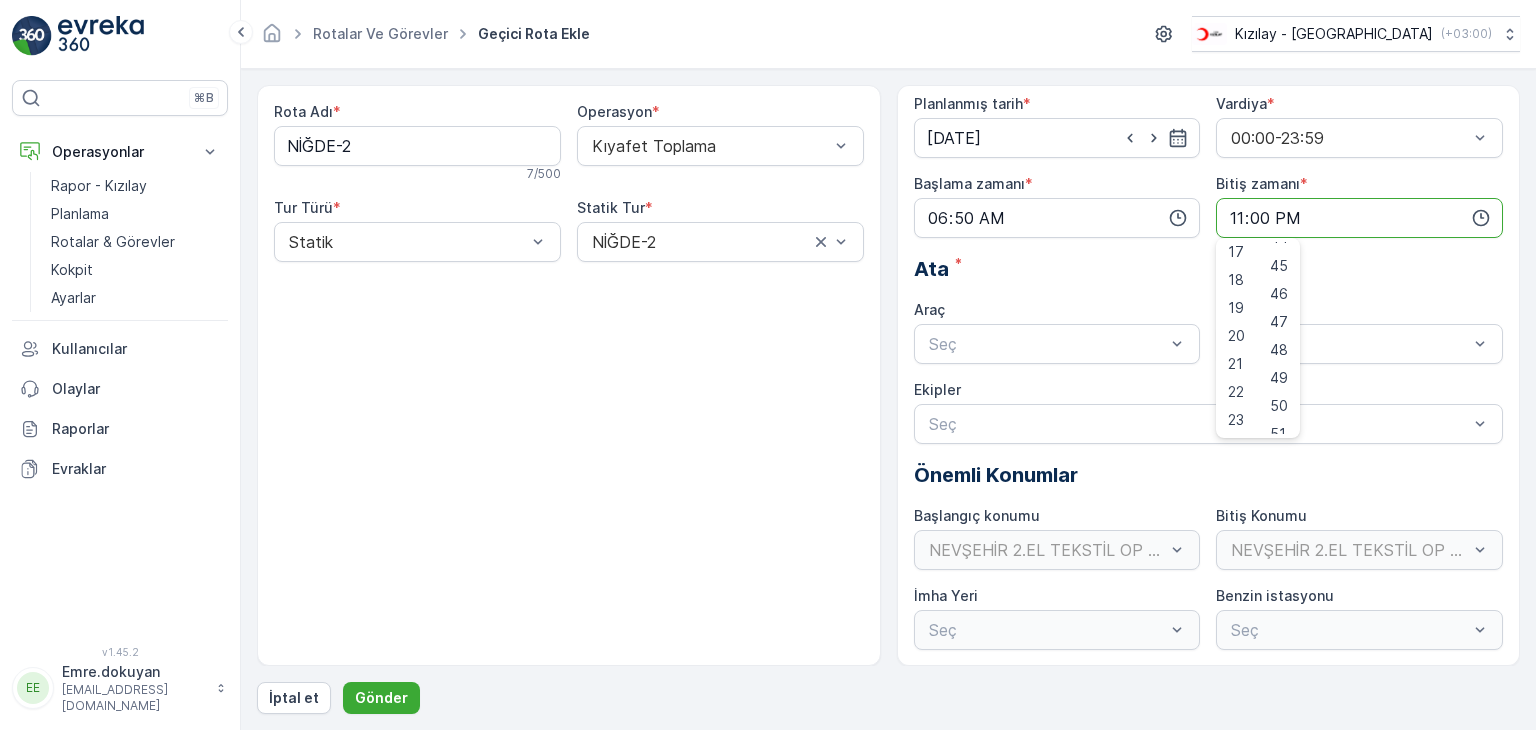 scroll, scrollTop: 1488, scrollLeft: 0, axis: vertical 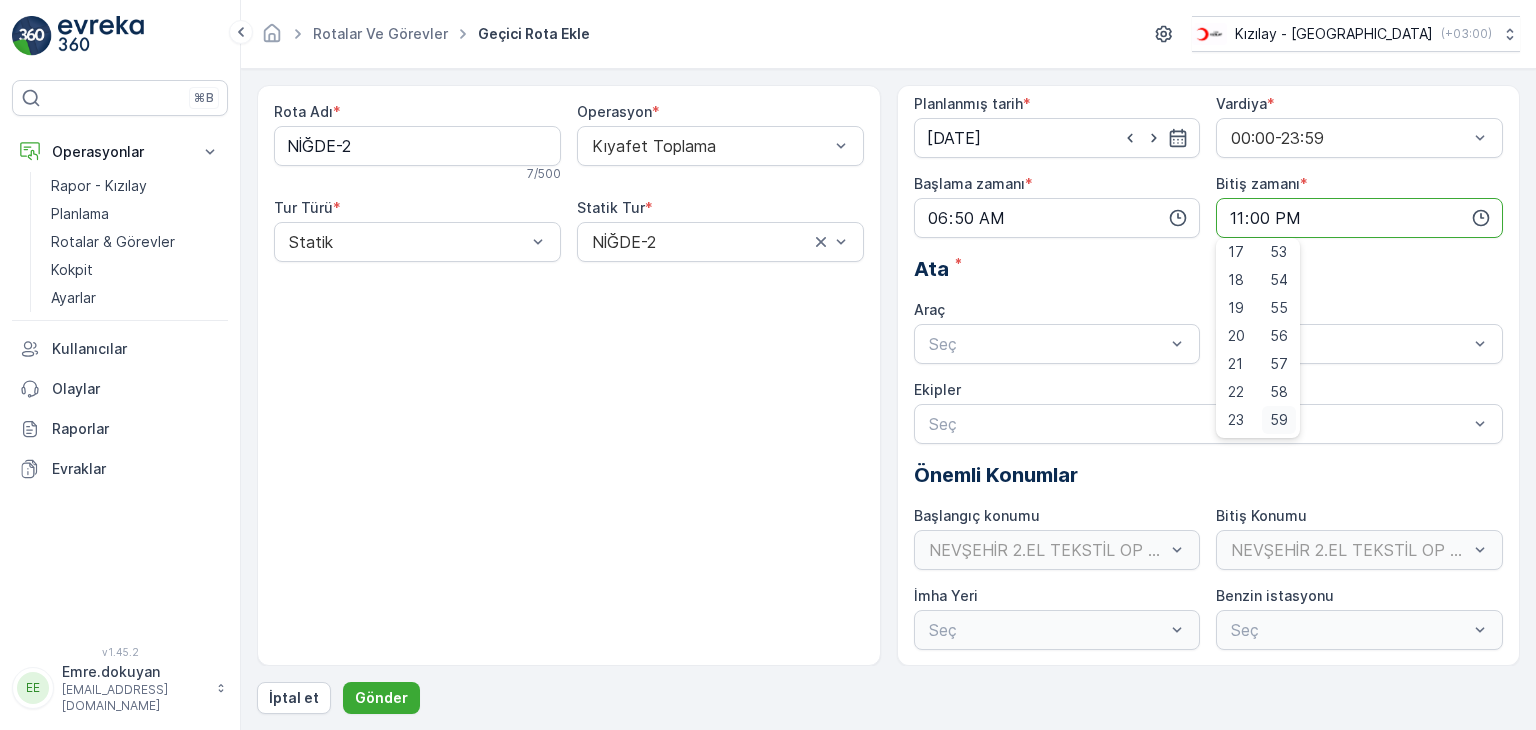 click on "59" at bounding box center (1279, 420) 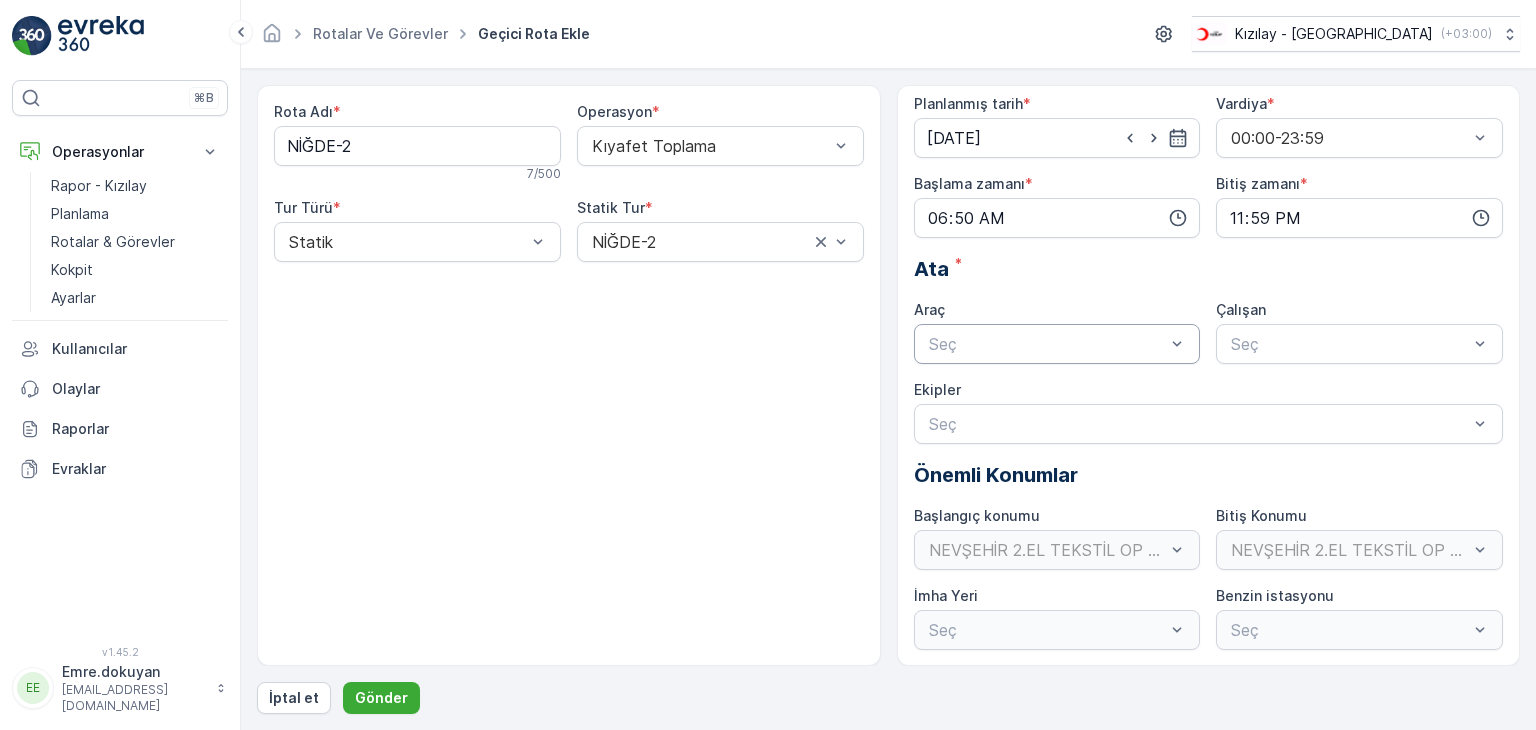 click at bounding box center (1047, 344) 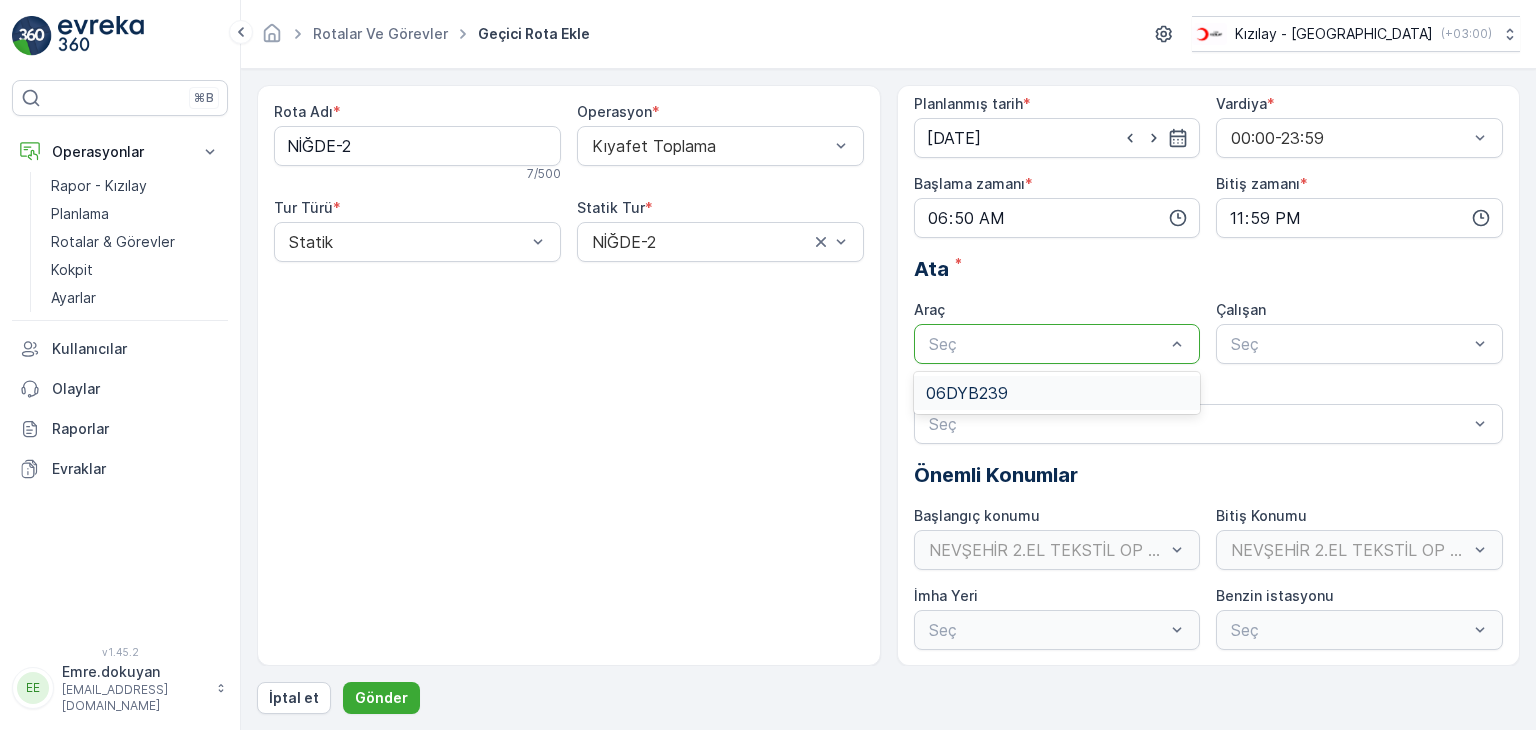 click on "06DYB239" at bounding box center [967, 393] 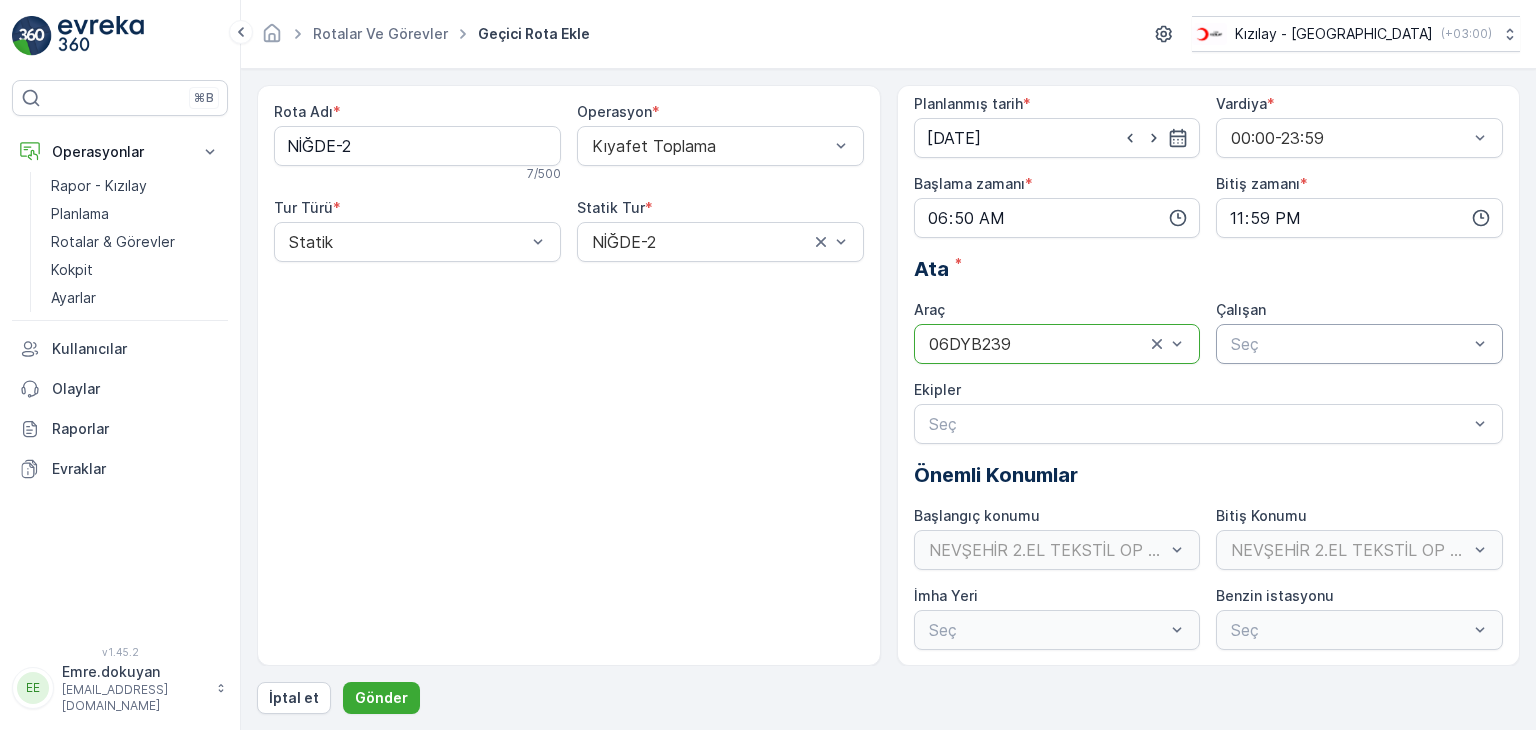 click at bounding box center [1349, 344] 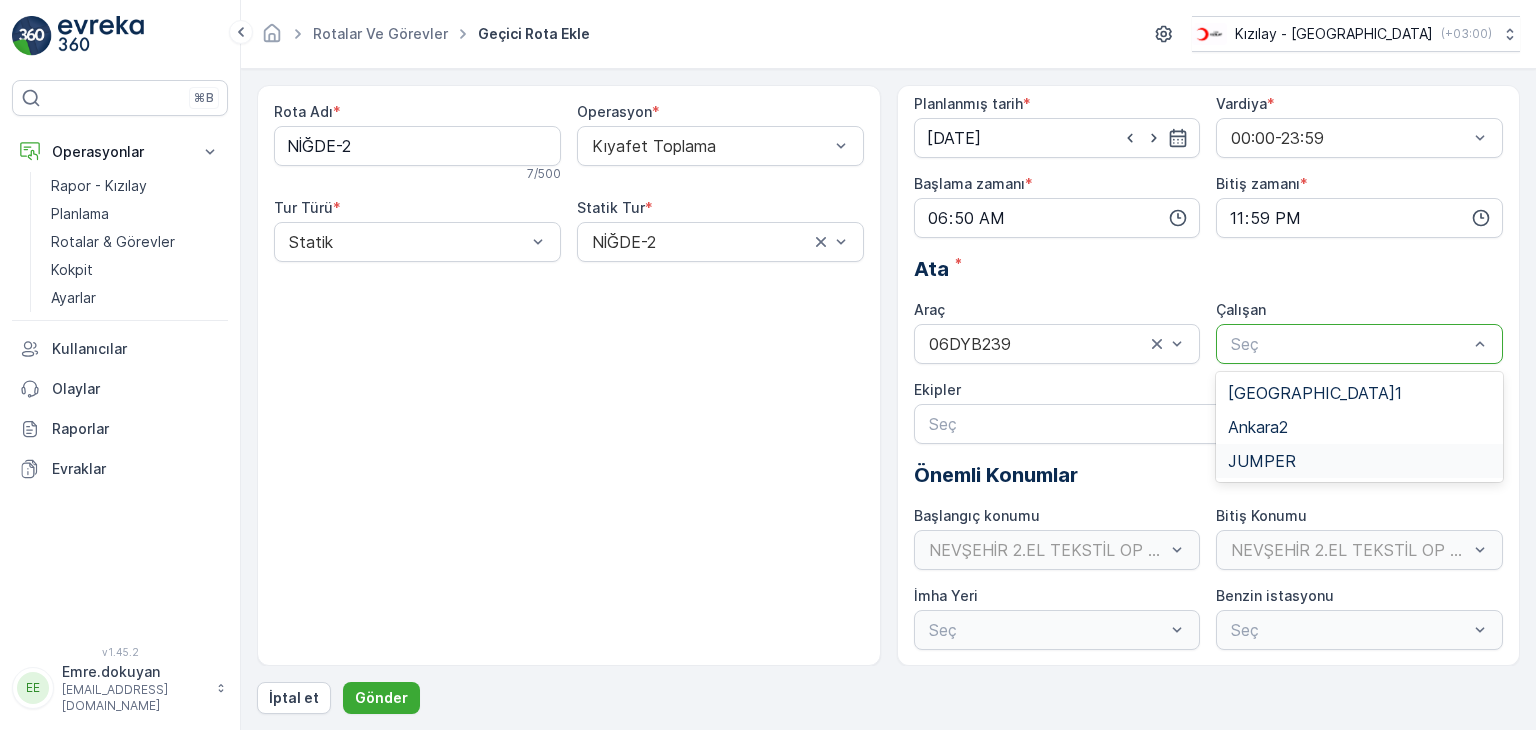 click on "JUMPER" at bounding box center (1262, 461) 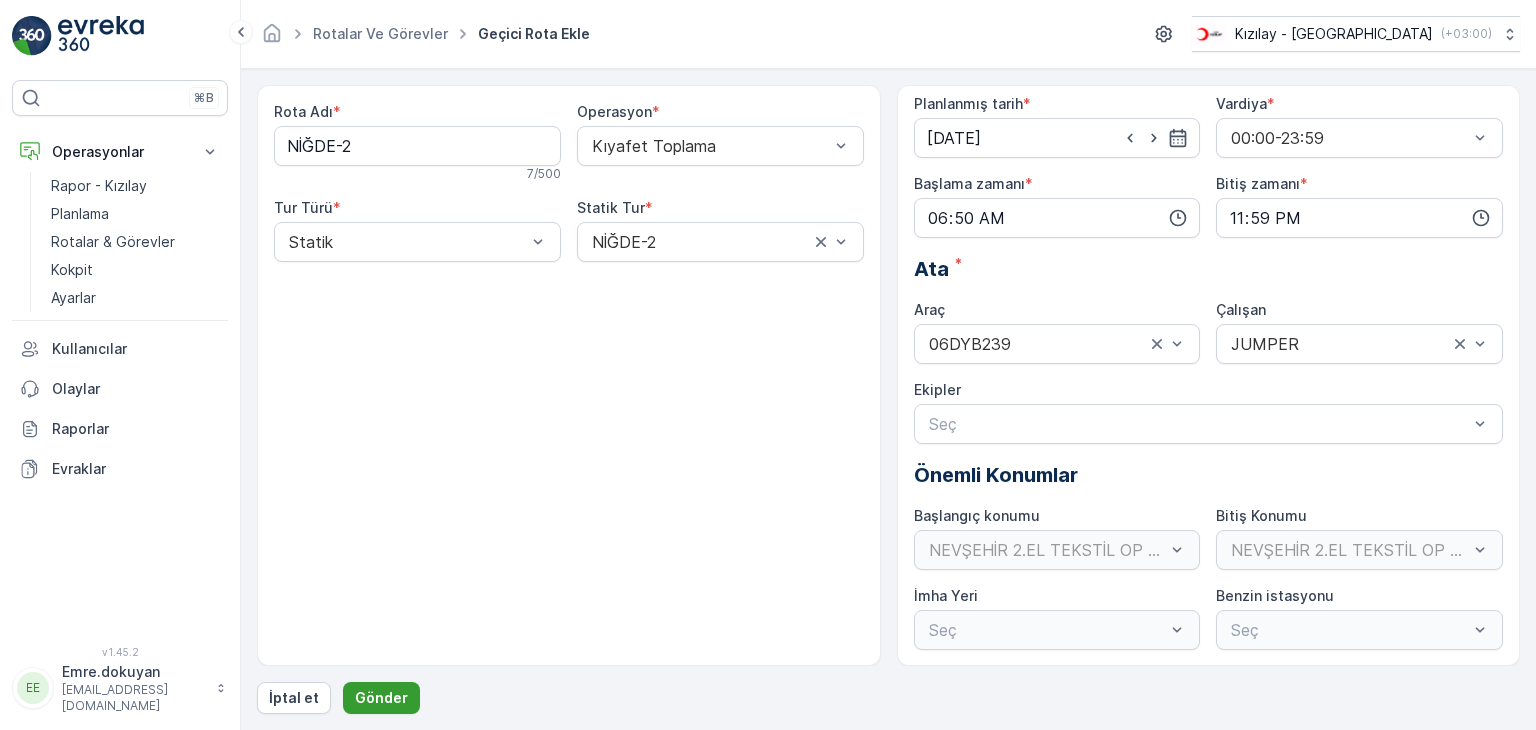 click on "Gönder" at bounding box center (381, 698) 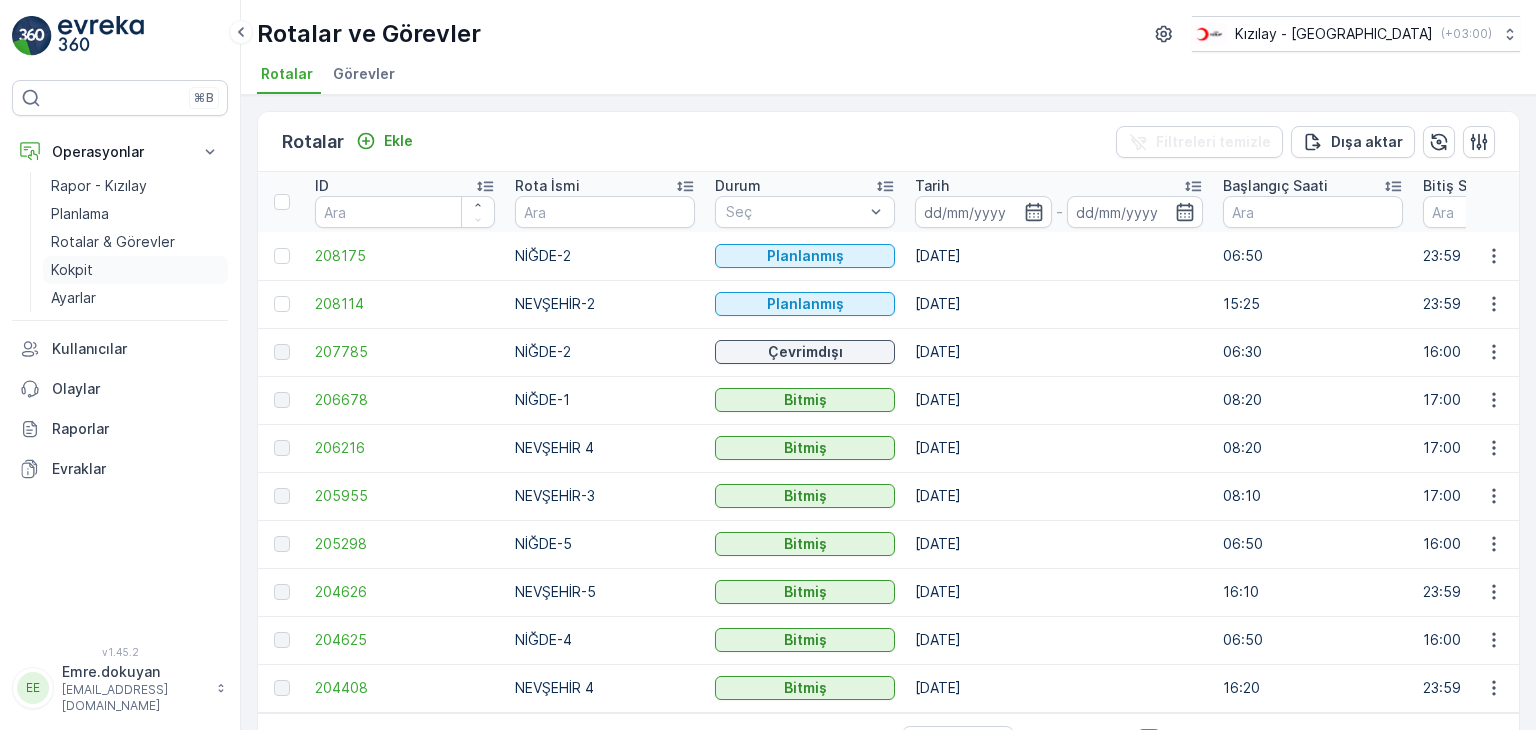 click on "Kokpit" at bounding box center [72, 270] 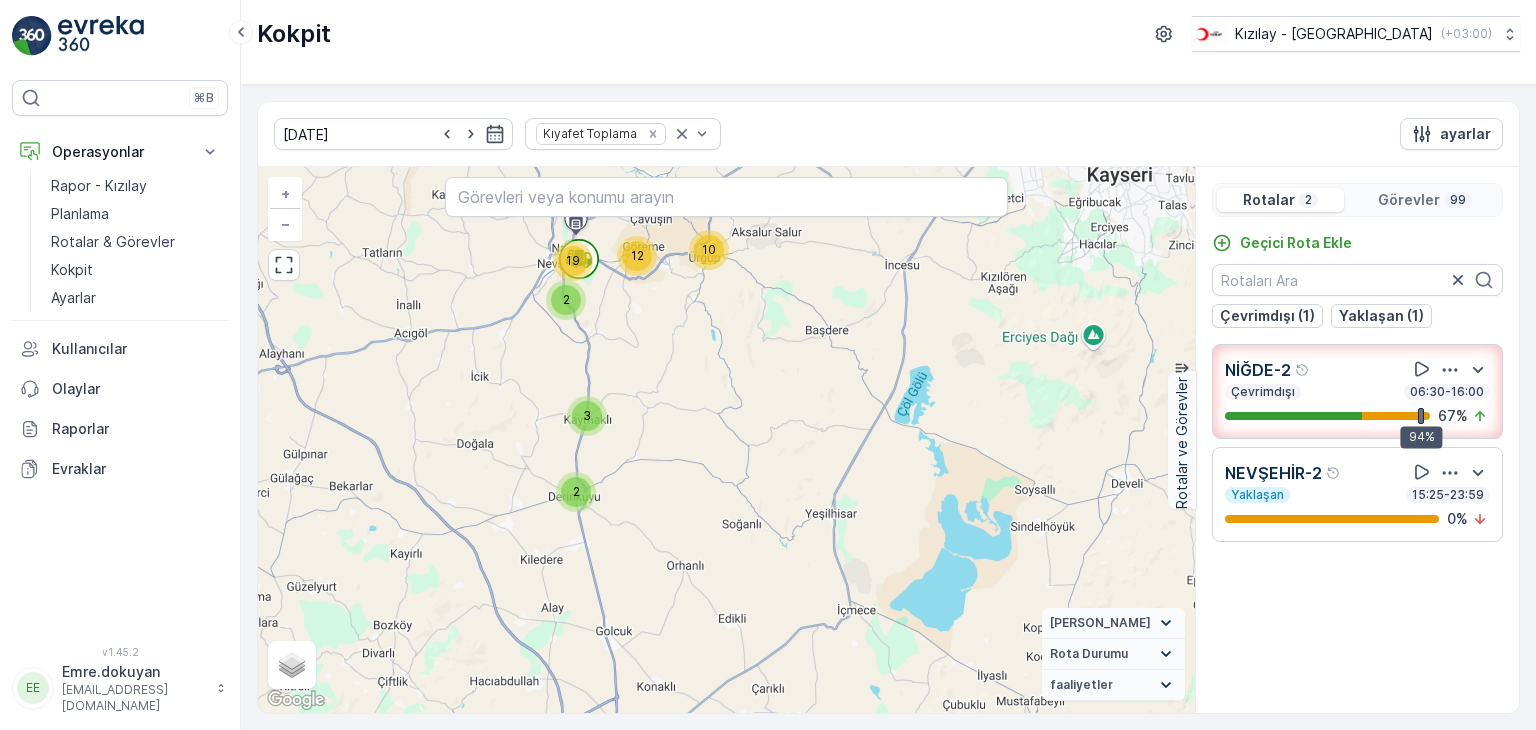 drag, startPoint x: 768, startPoint y: 348, endPoint x: 690, endPoint y: 450, distance: 128.40561 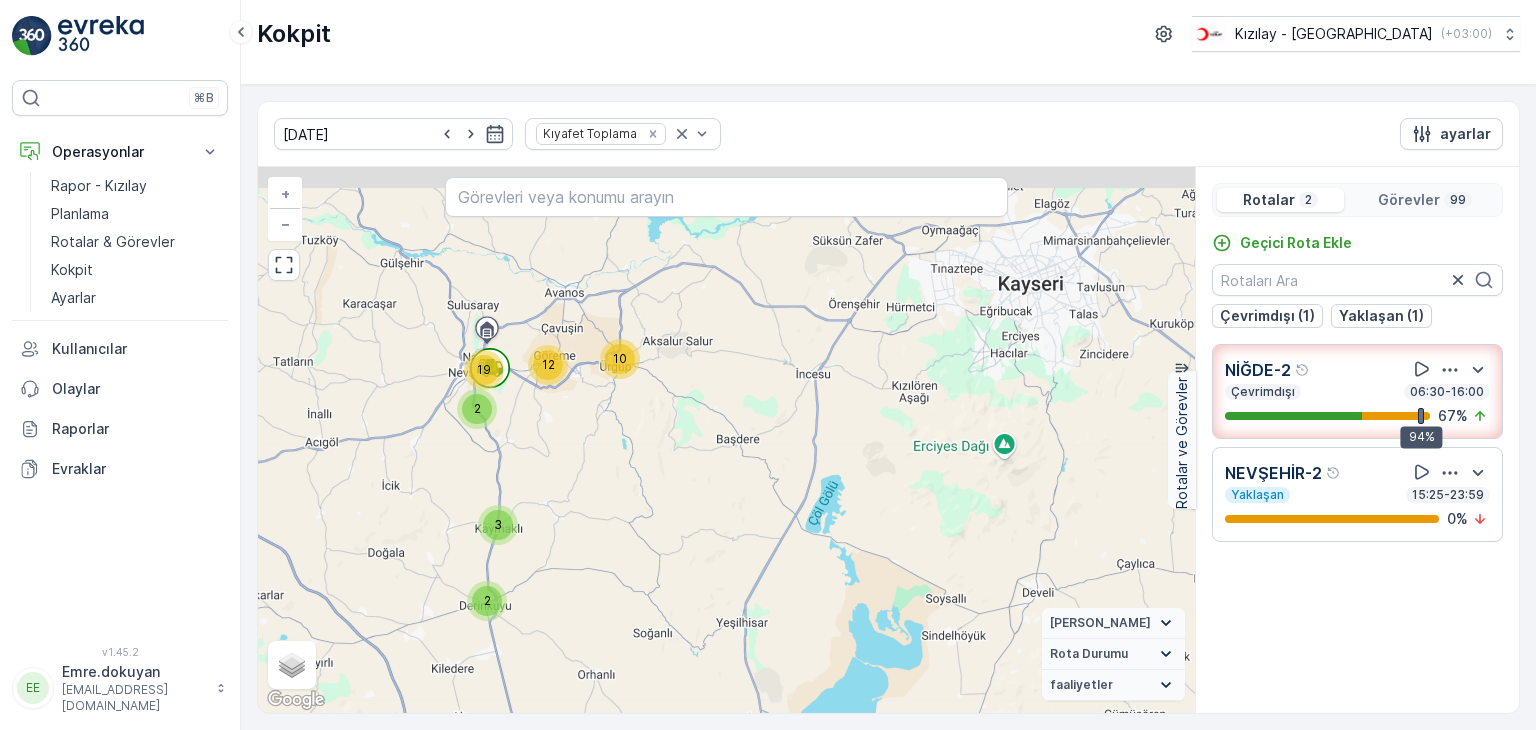 drag, startPoint x: 719, startPoint y: 440, endPoint x: 676, endPoint y: 483, distance: 60.811184 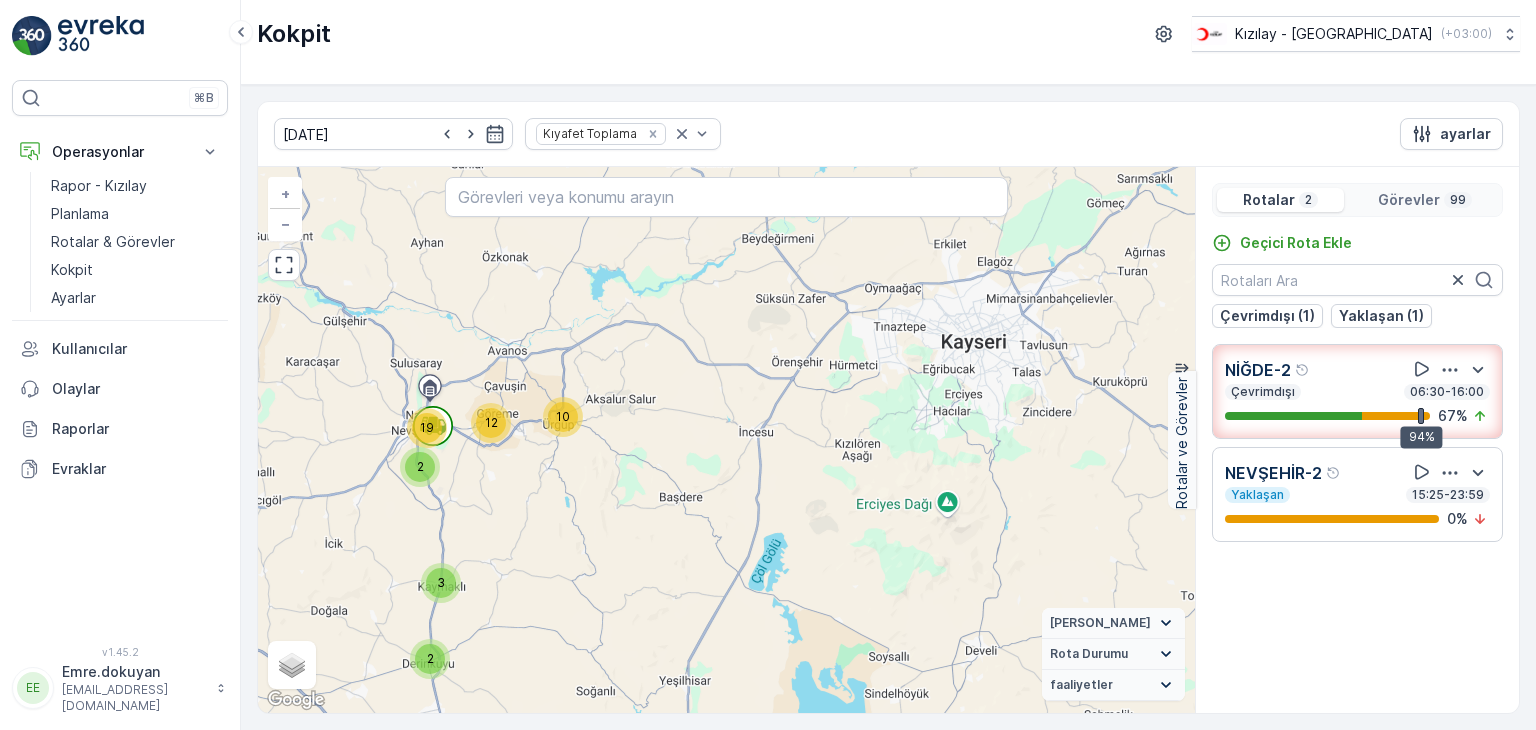 drag, startPoint x: 840, startPoint y: 372, endPoint x: 828, endPoint y: 385, distance: 17.691807 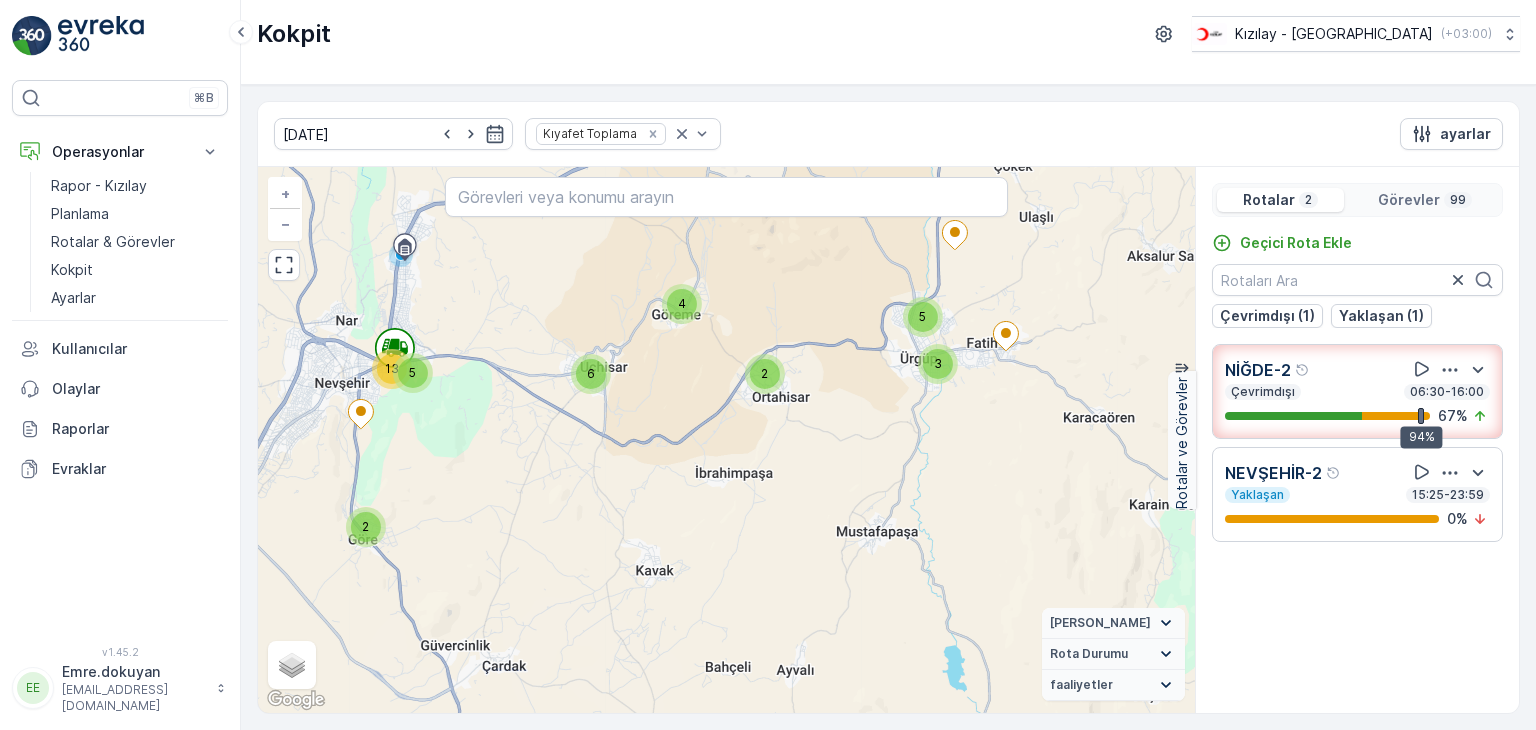 drag, startPoint x: 449, startPoint y: 457, endPoint x: 644, endPoint y: 431, distance: 196.7257 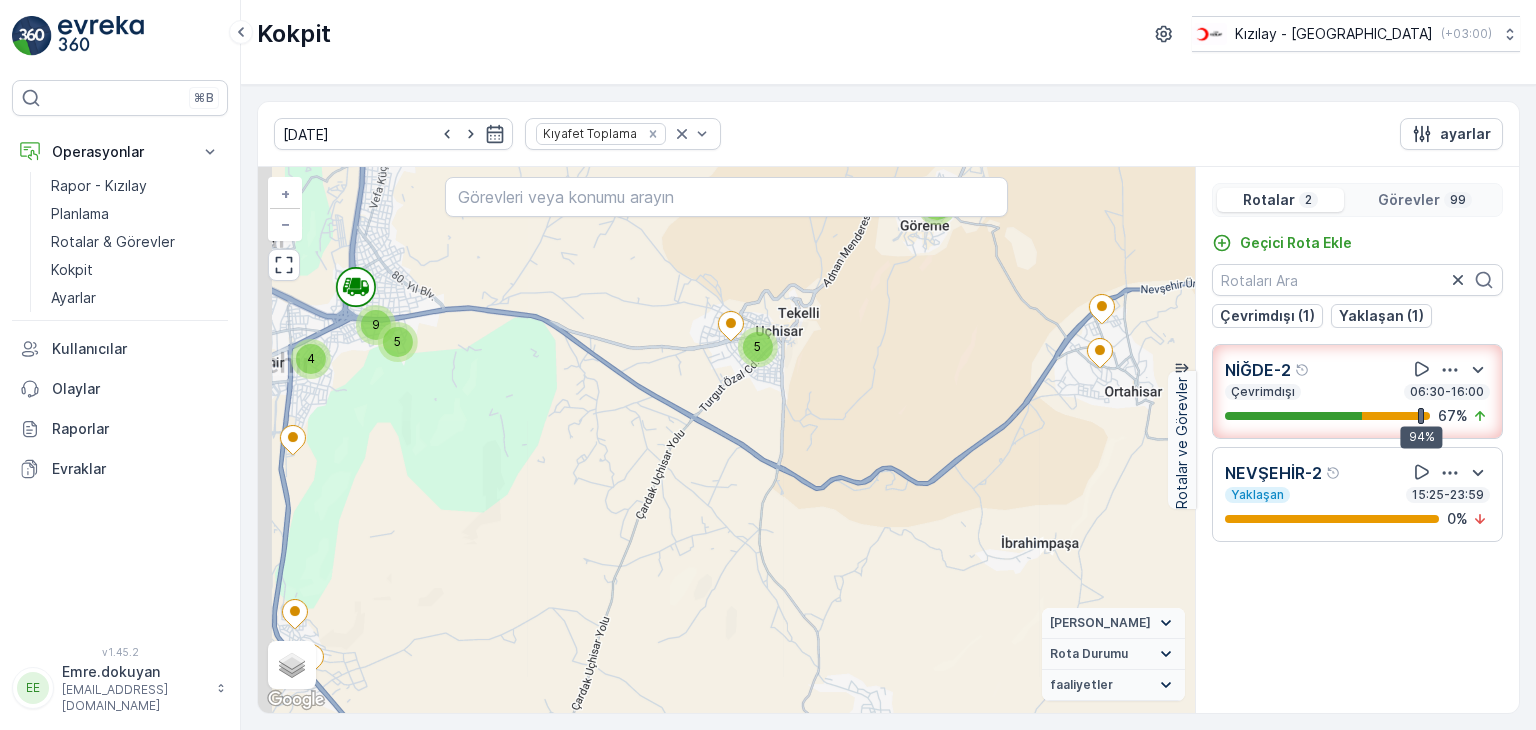 drag, startPoint x: 472, startPoint y: 393, endPoint x: 598, endPoint y: 421, distance: 129.07362 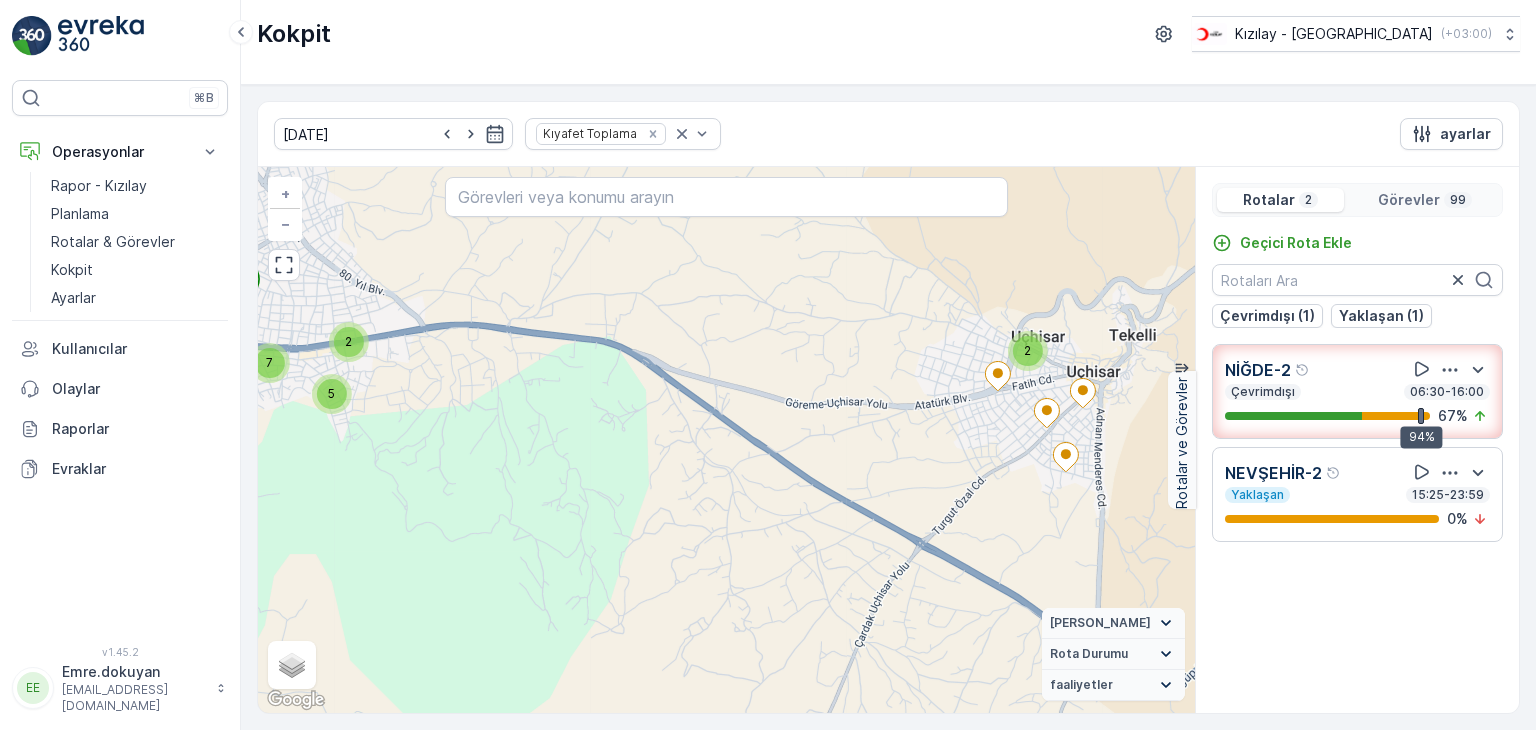 drag, startPoint x: 537, startPoint y: 365, endPoint x: 495, endPoint y: 426, distance: 74.06078 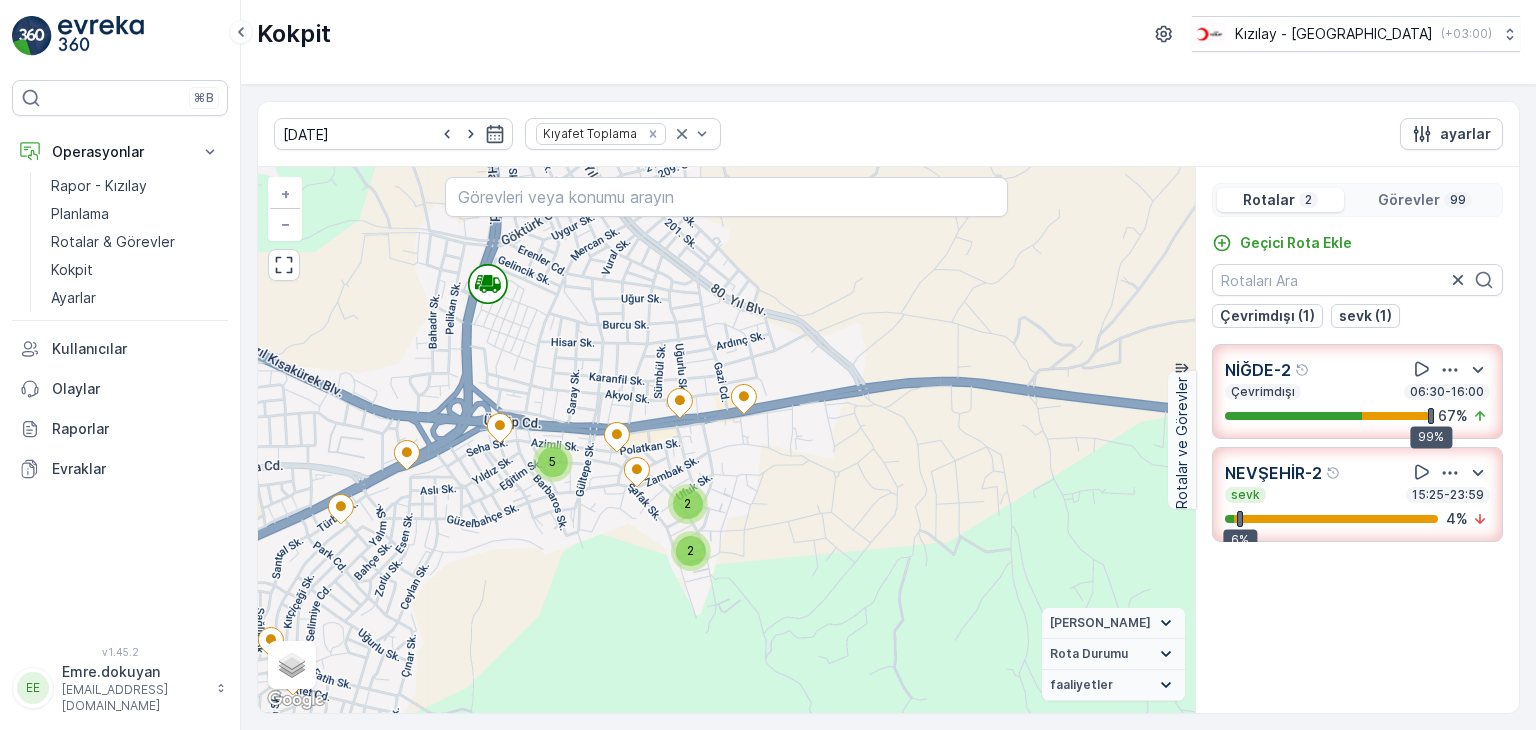 drag, startPoint x: 538, startPoint y: 269, endPoint x: 534, endPoint y: 348, distance: 79.101204 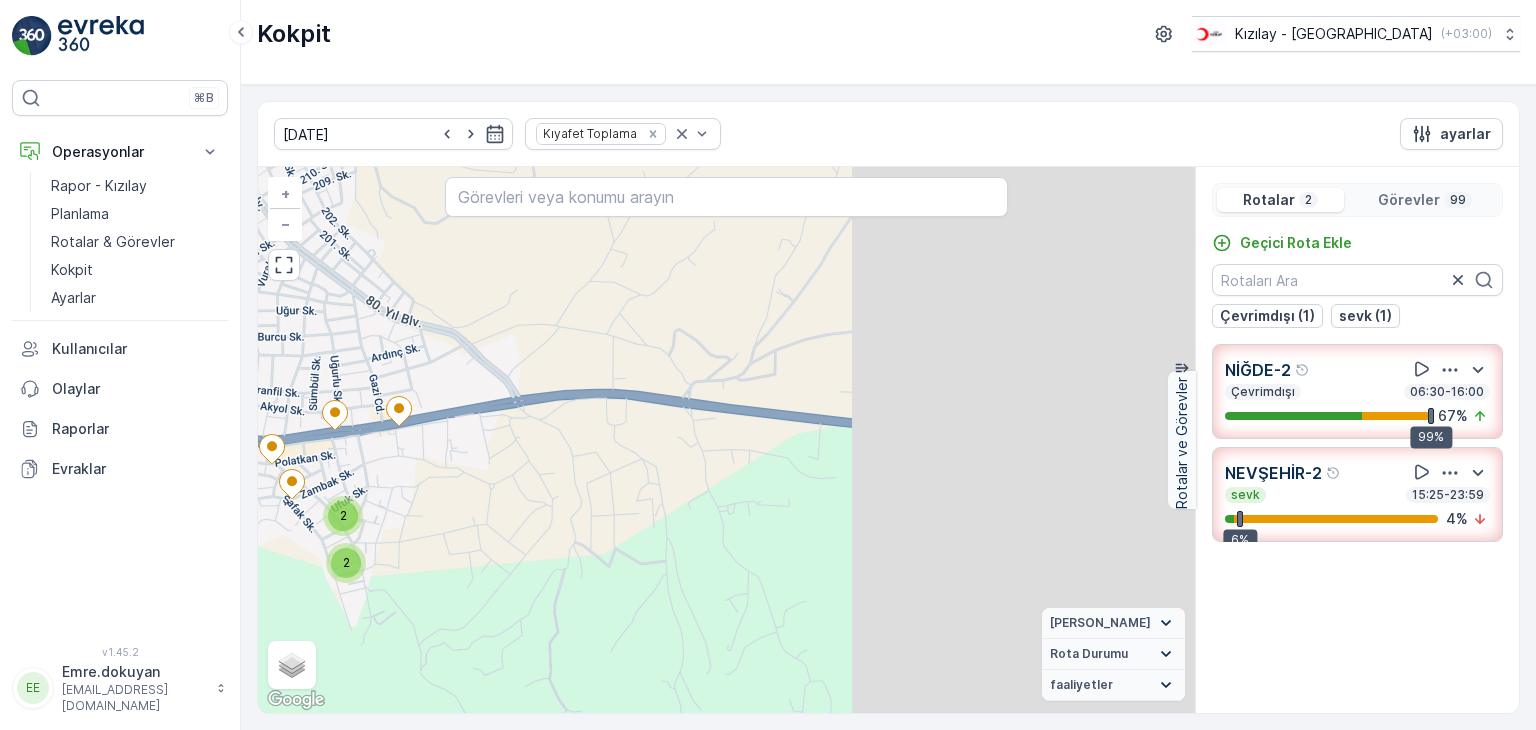 drag, startPoint x: 910, startPoint y: 356, endPoint x: 495, endPoint y: 364, distance: 415.0771 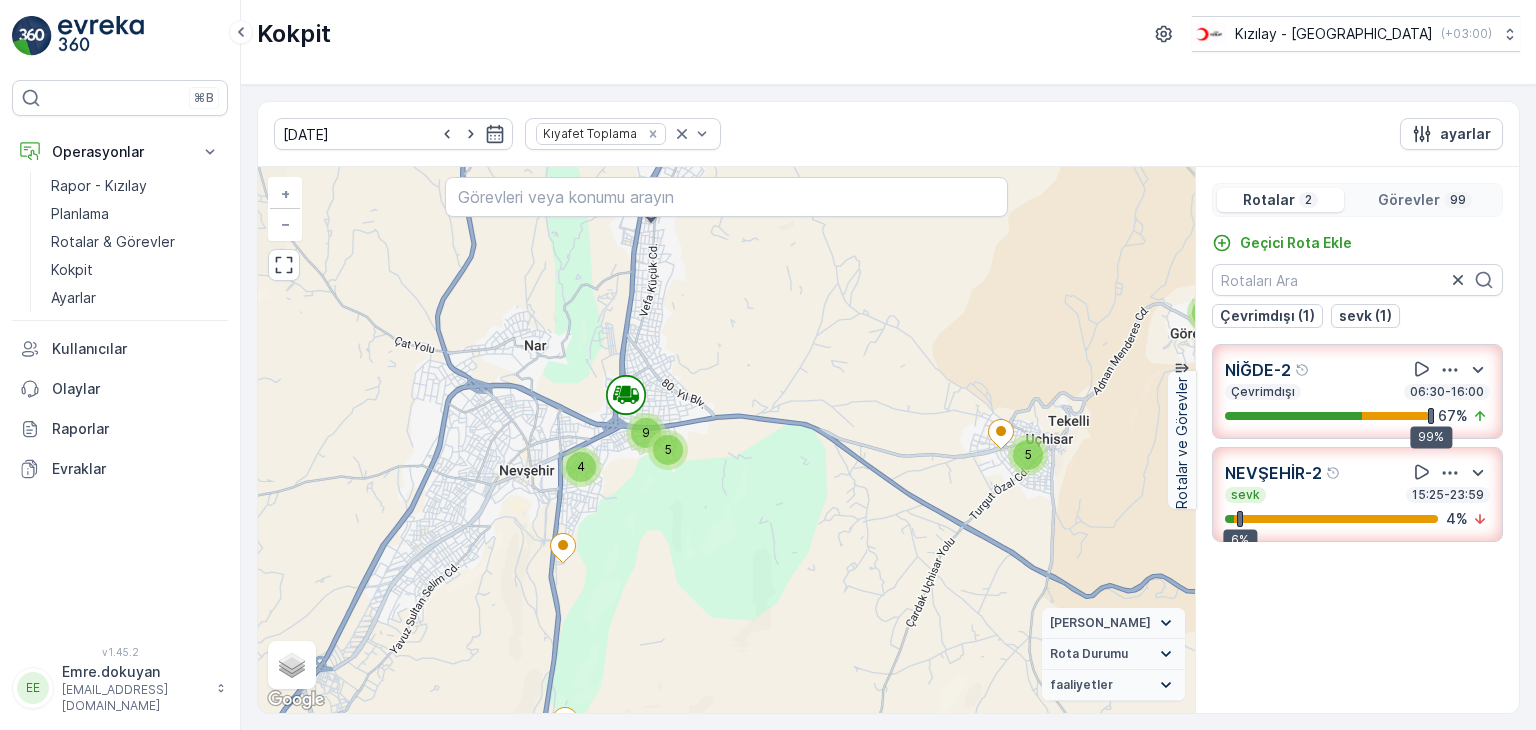 drag, startPoint x: 1041, startPoint y: 448, endPoint x: 633, endPoint y: 447, distance: 408.00122 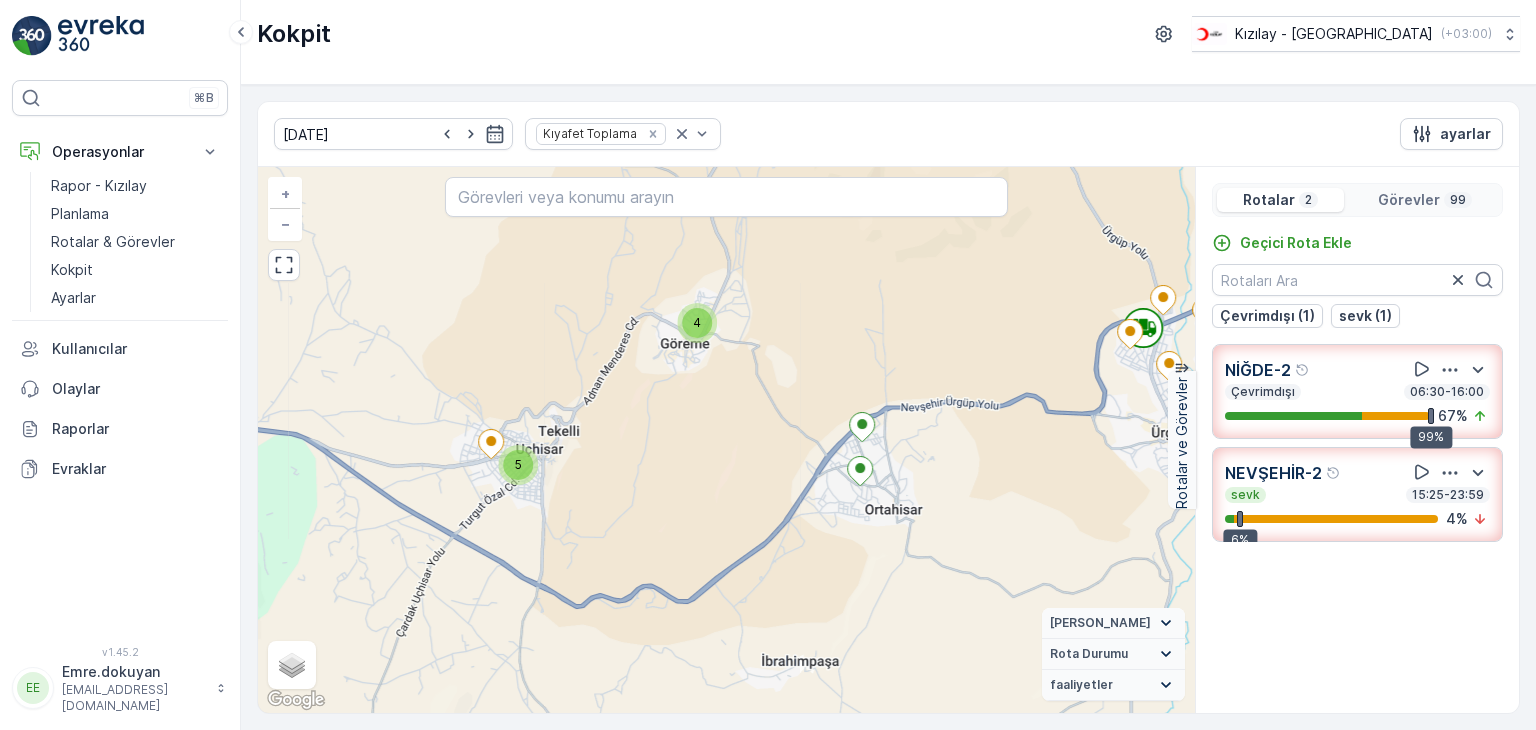 drag, startPoint x: 953, startPoint y: 446, endPoint x: 564, endPoint y: 458, distance: 389.18506 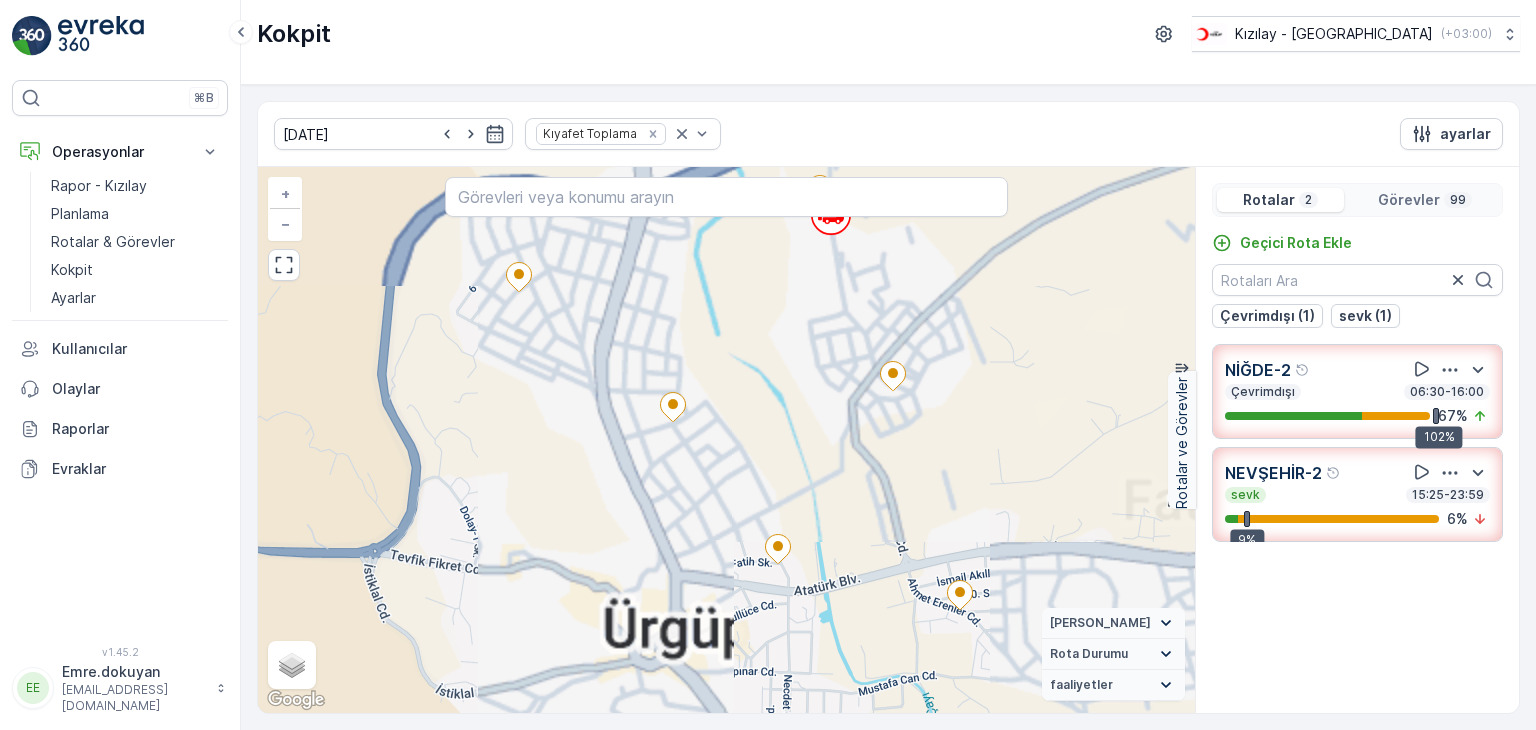 drag, startPoint x: 902, startPoint y: 323, endPoint x: 899, endPoint y: 517, distance: 194.0232 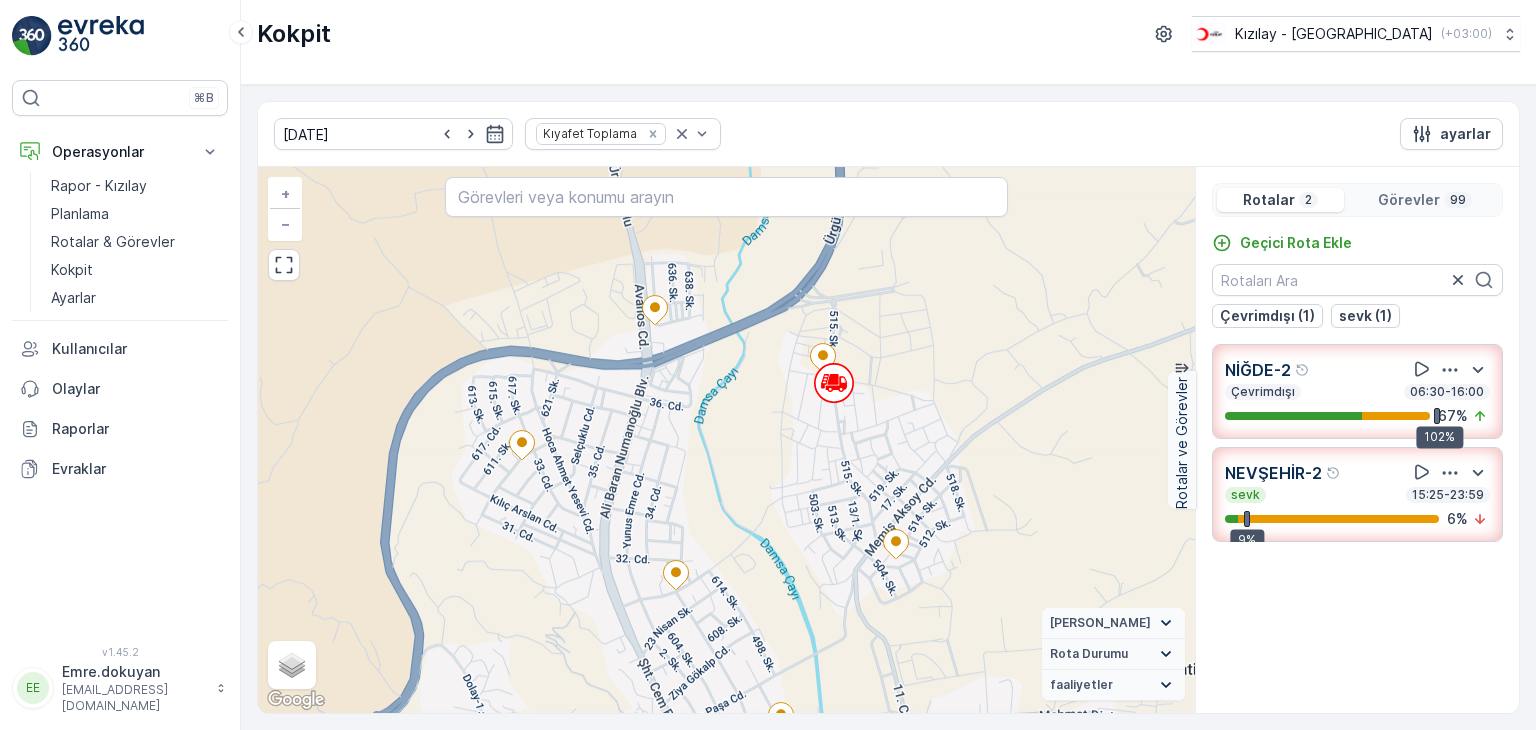 drag, startPoint x: 865, startPoint y: 271, endPoint x: 867, endPoint y: 407, distance: 136.01471 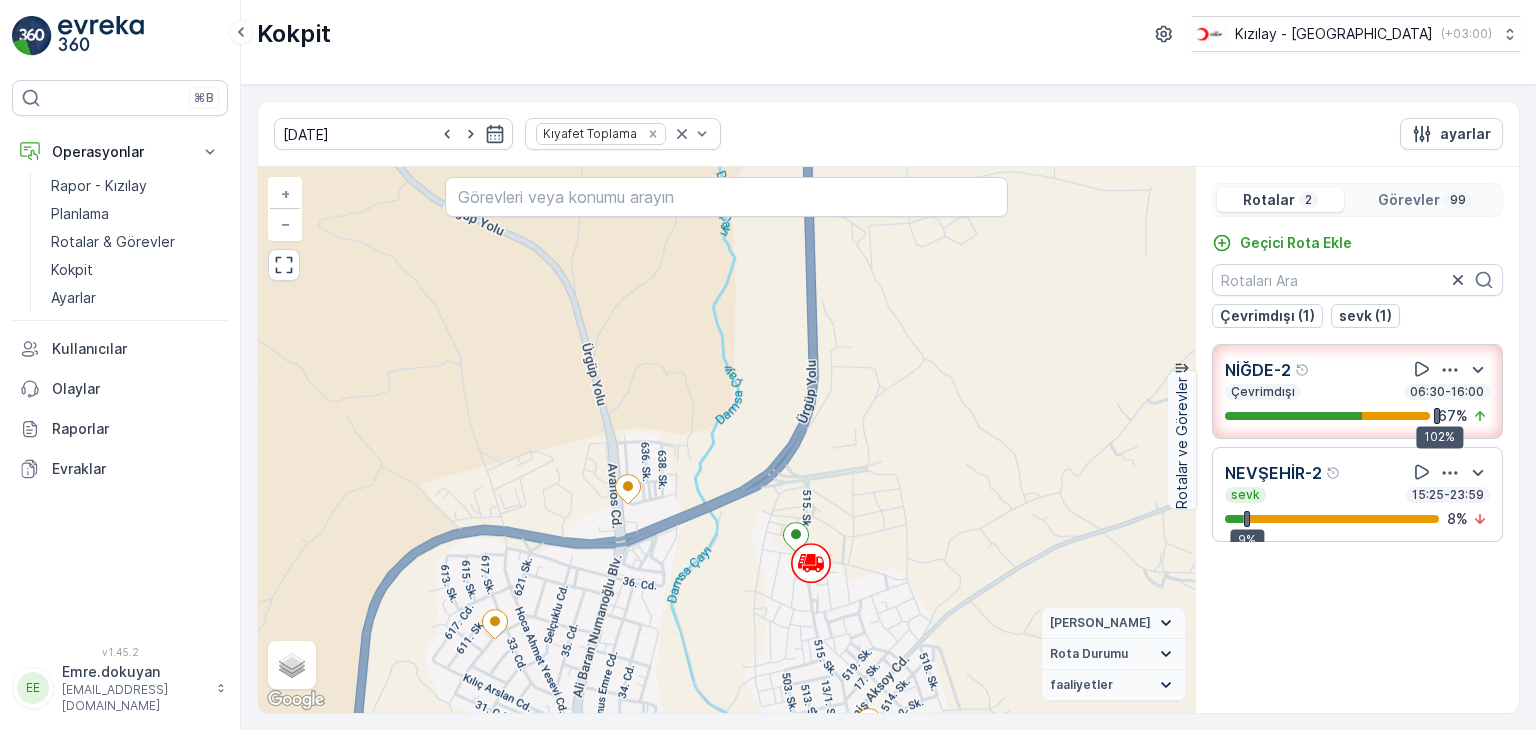 drag, startPoint x: 918, startPoint y: 330, endPoint x: 891, endPoint y: 509, distance: 181.02486 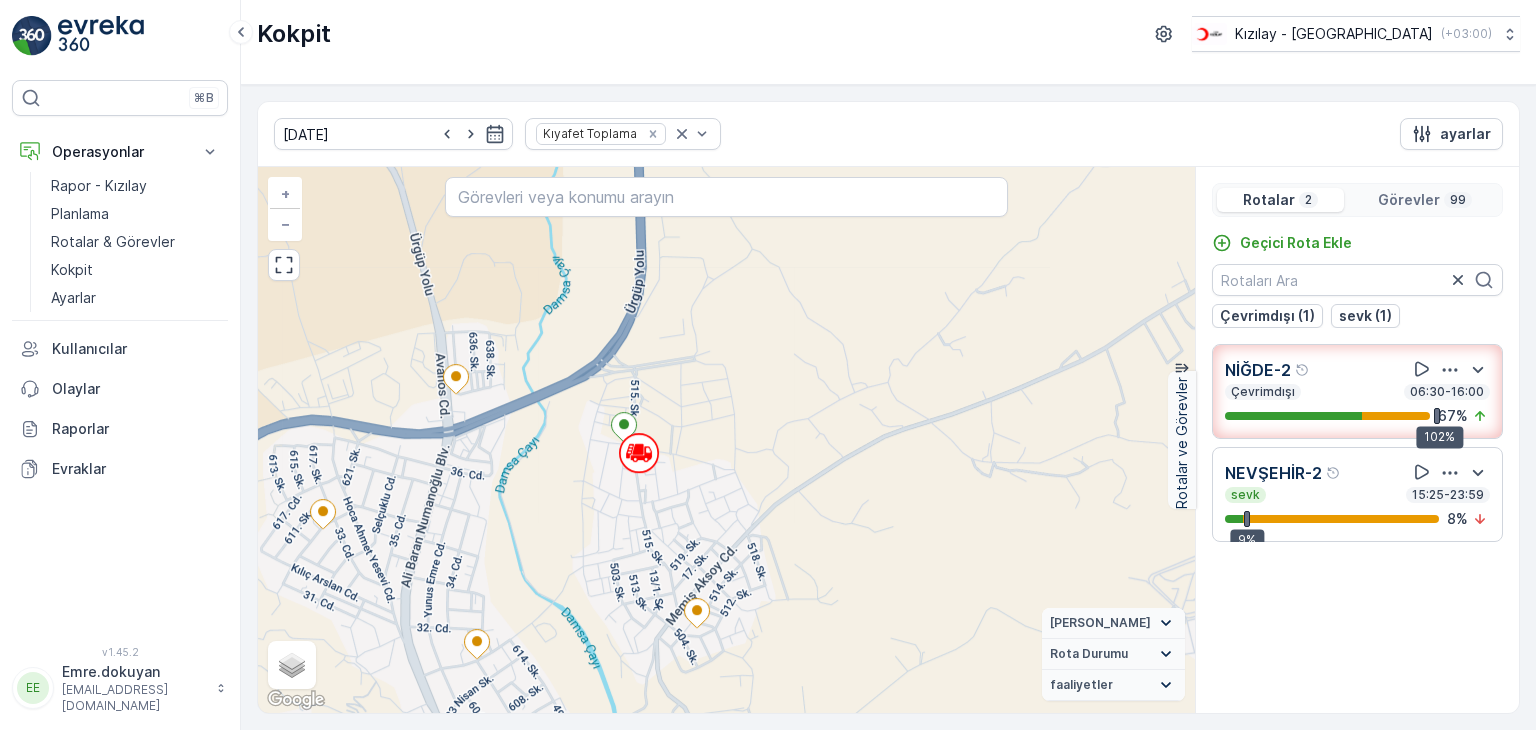 drag, startPoint x: 816, startPoint y: 571, endPoint x: 732, endPoint y: 441, distance: 154.77725 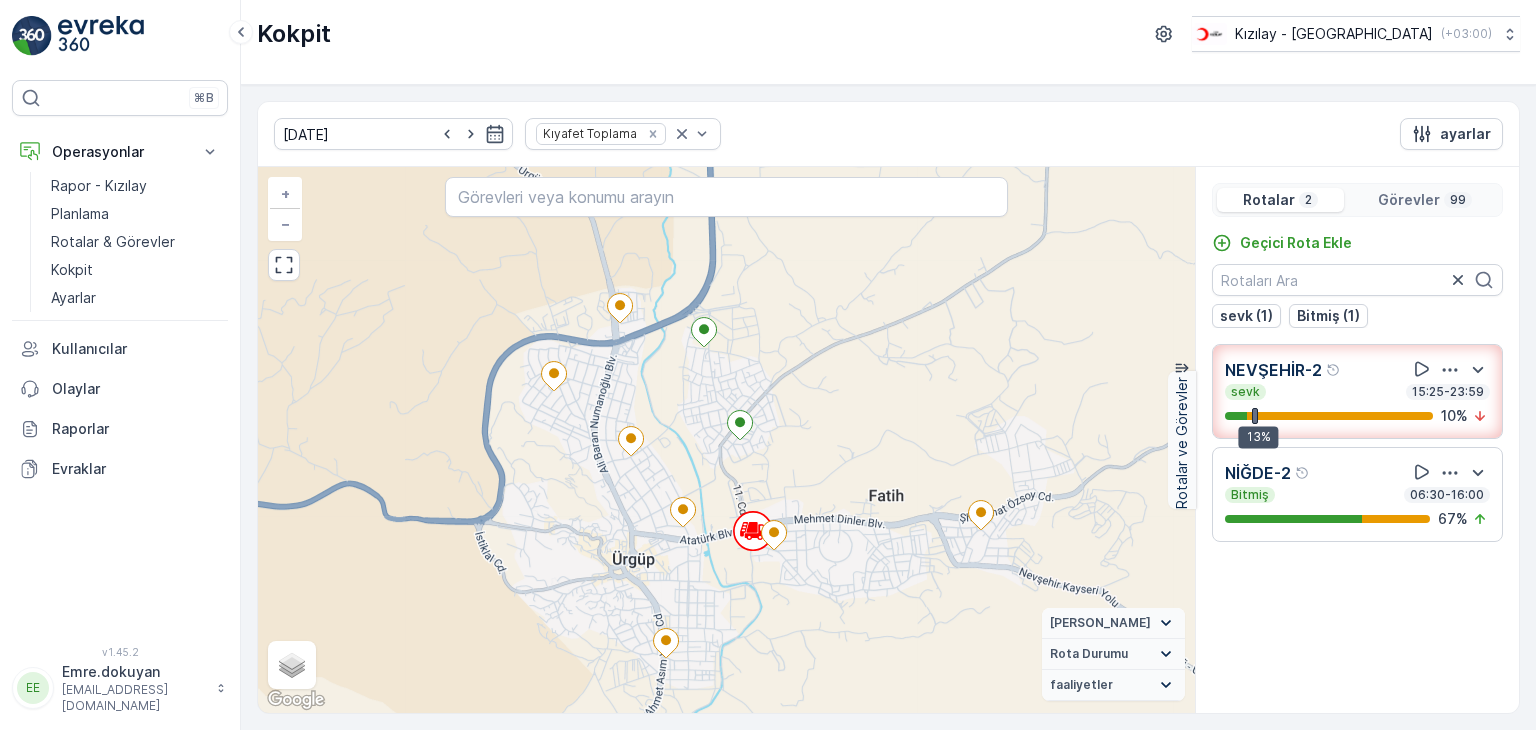 drag, startPoint x: 860, startPoint y: 616, endPoint x: 876, endPoint y: 478, distance: 138.92444 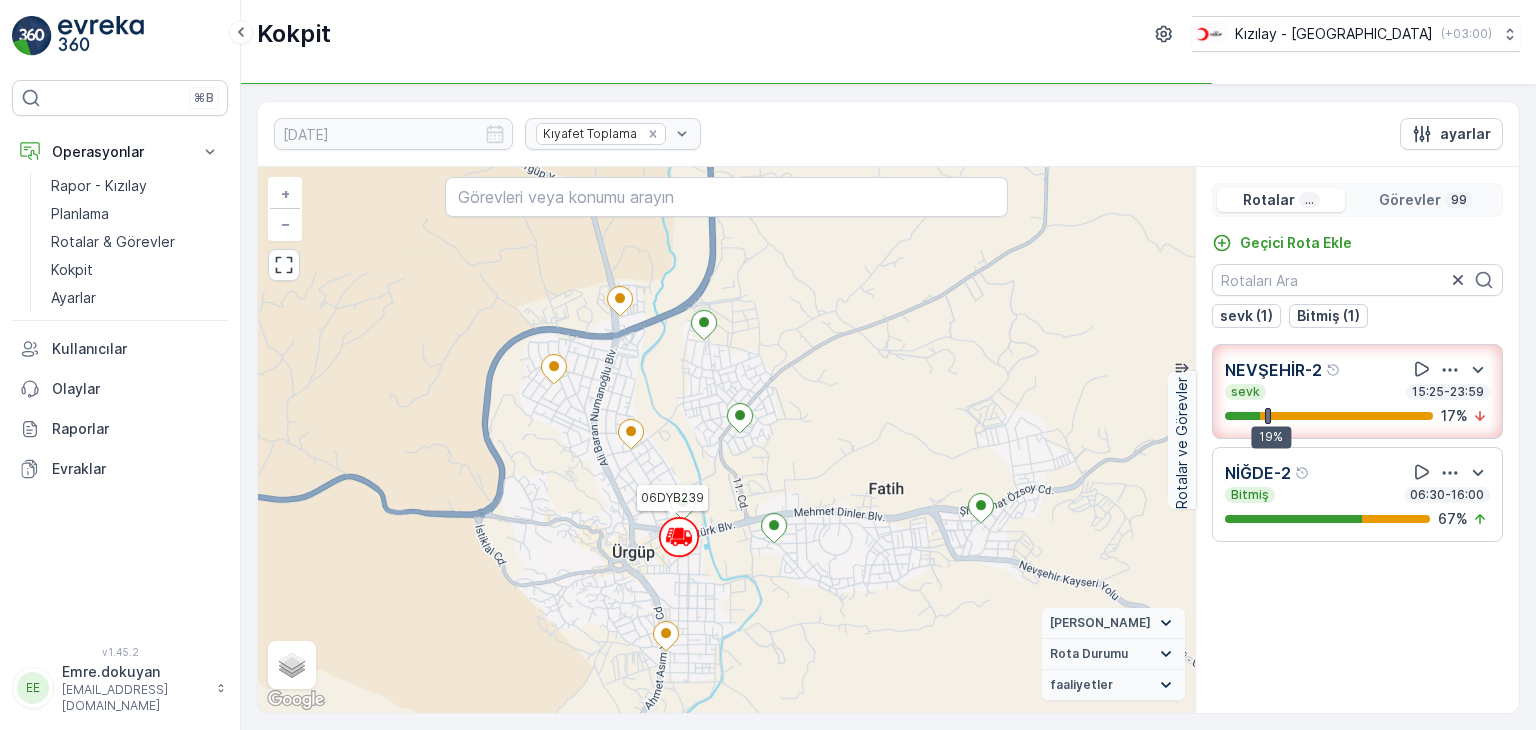 scroll, scrollTop: 0, scrollLeft: 0, axis: both 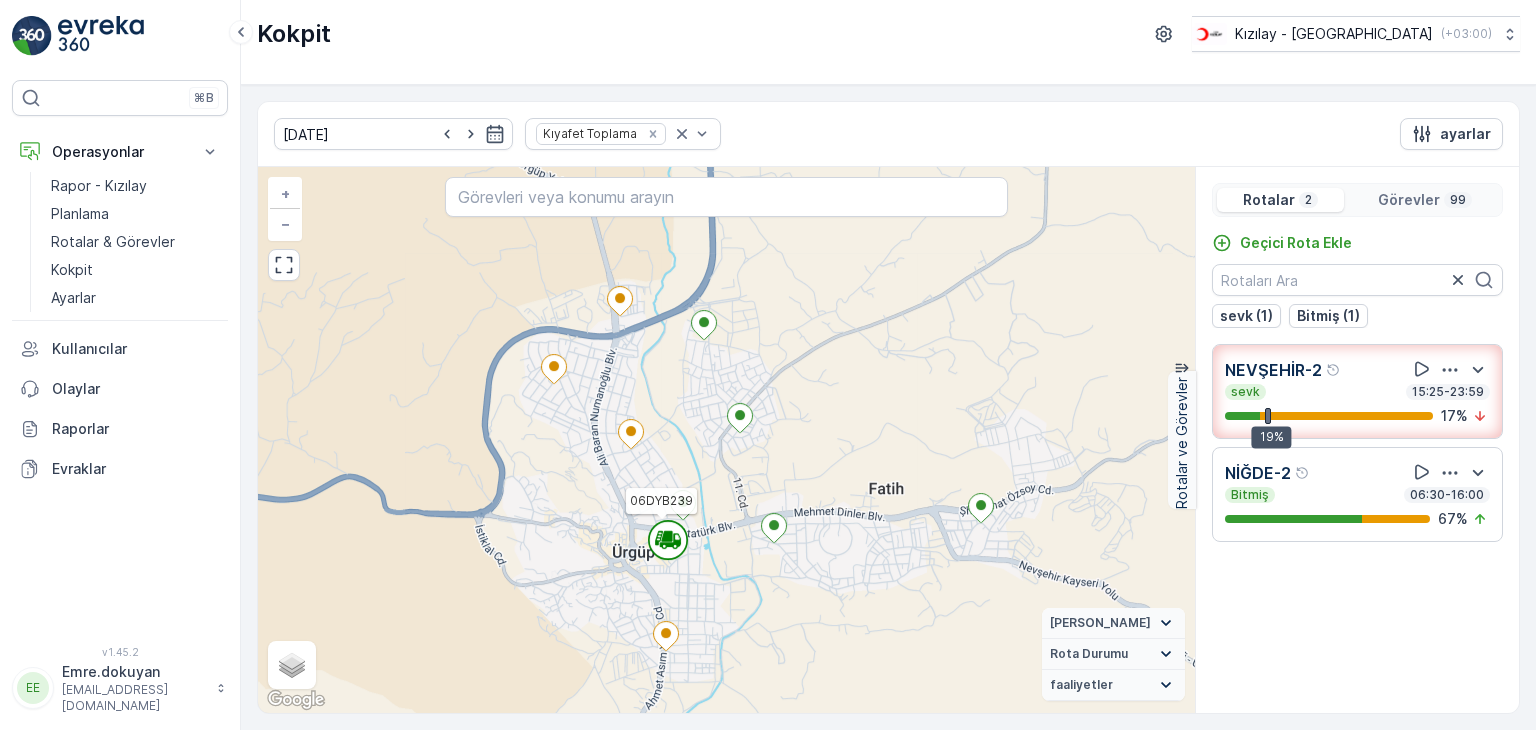 click on "Kokpit Kızılay - [GEOGRAPHIC_DATA] ( +03:00 )" at bounding box center (888, 34) 